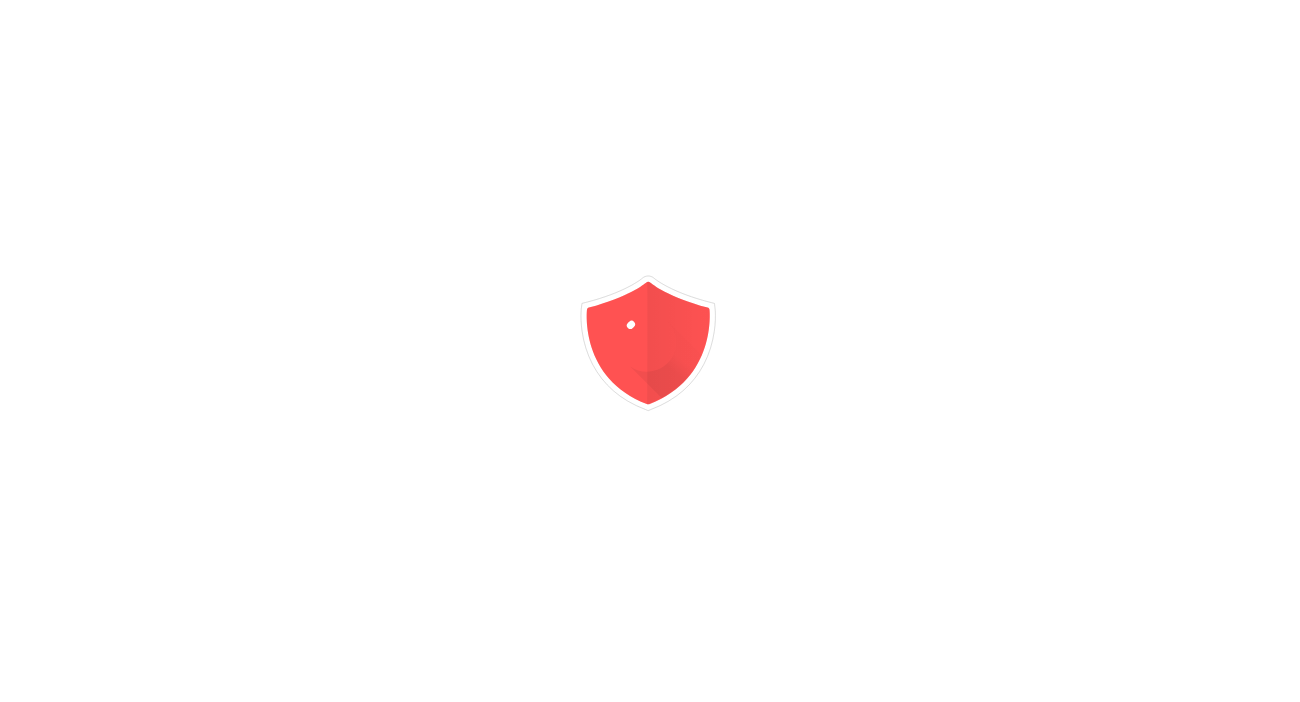 scroll, scrollTop: 0, scrollLeft: 0, axis: both 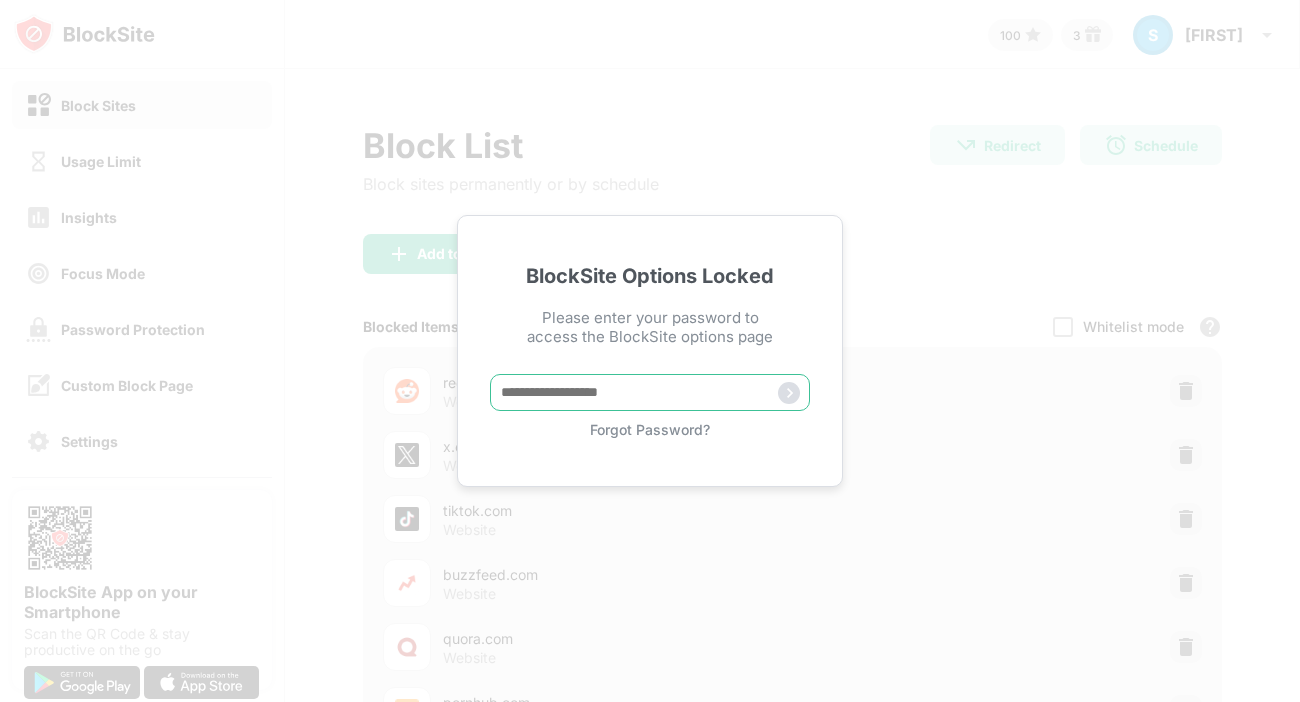 click at bounding box center (650, 392) 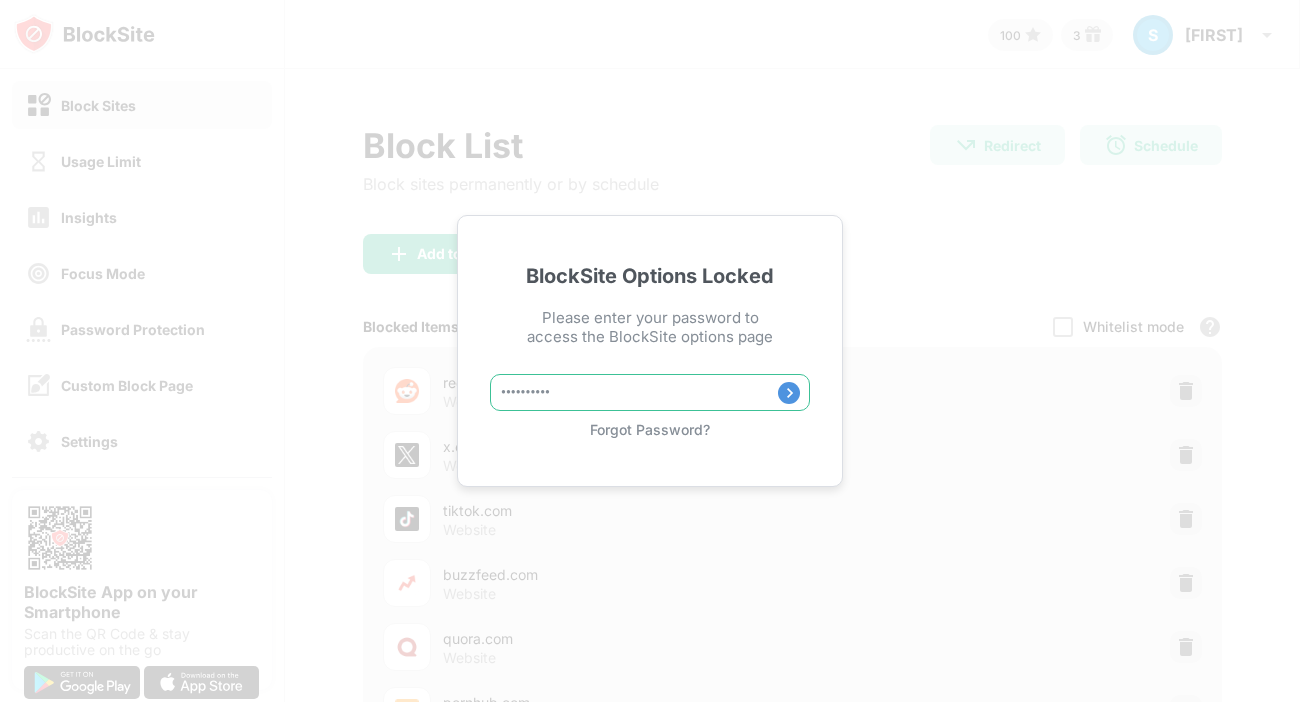 type on "**********" 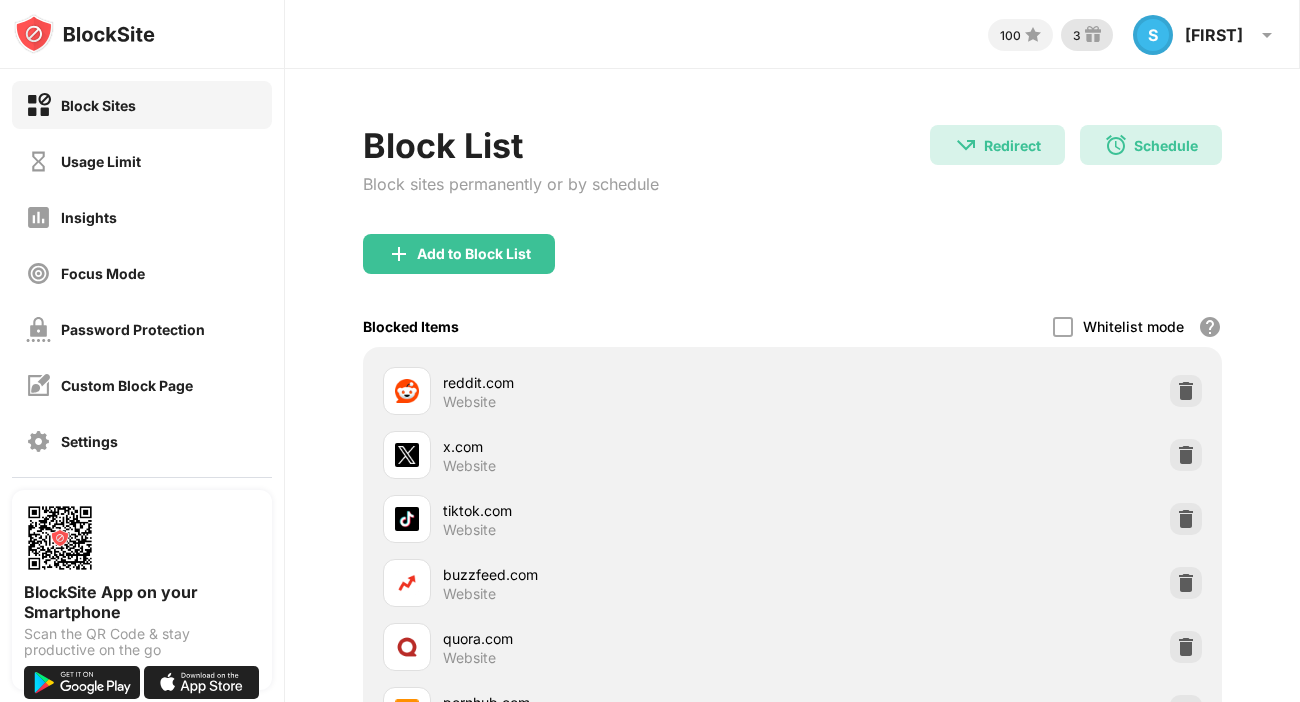 click at bounding box center [1093, 35] 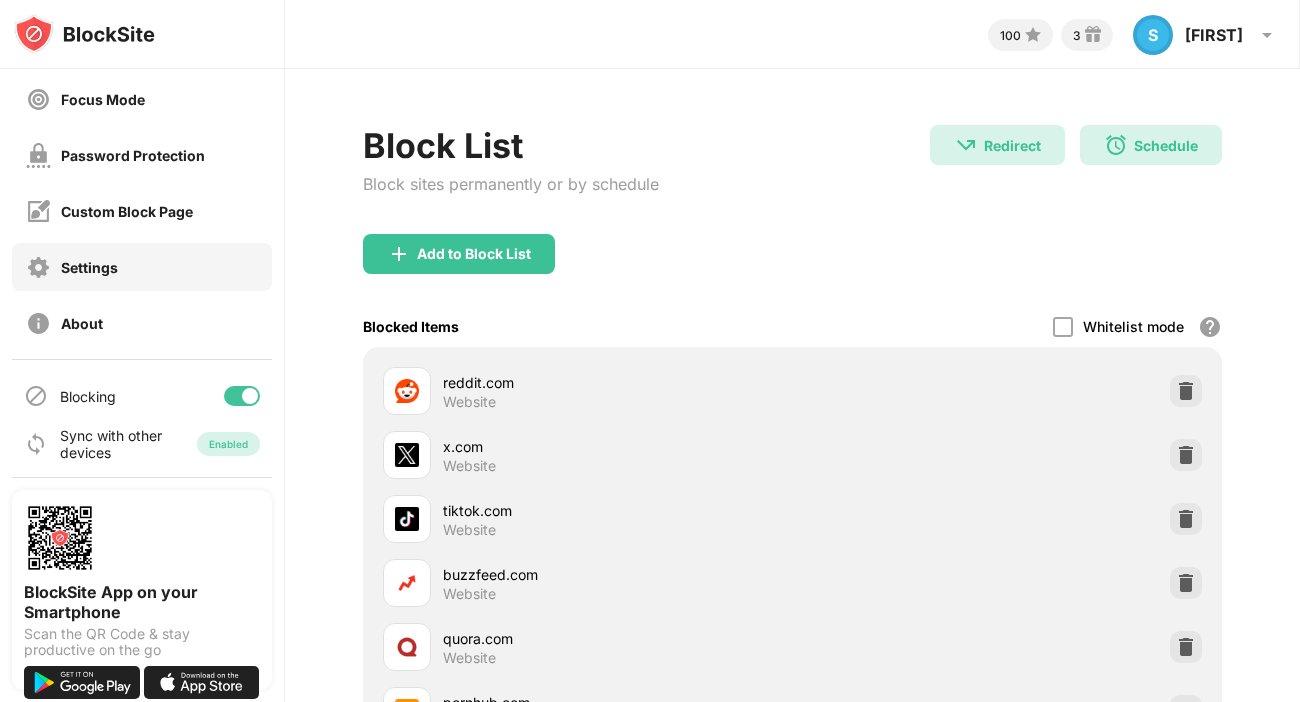 scroll, scrollTop: 175, scrollLeft: 0, axis: vertical 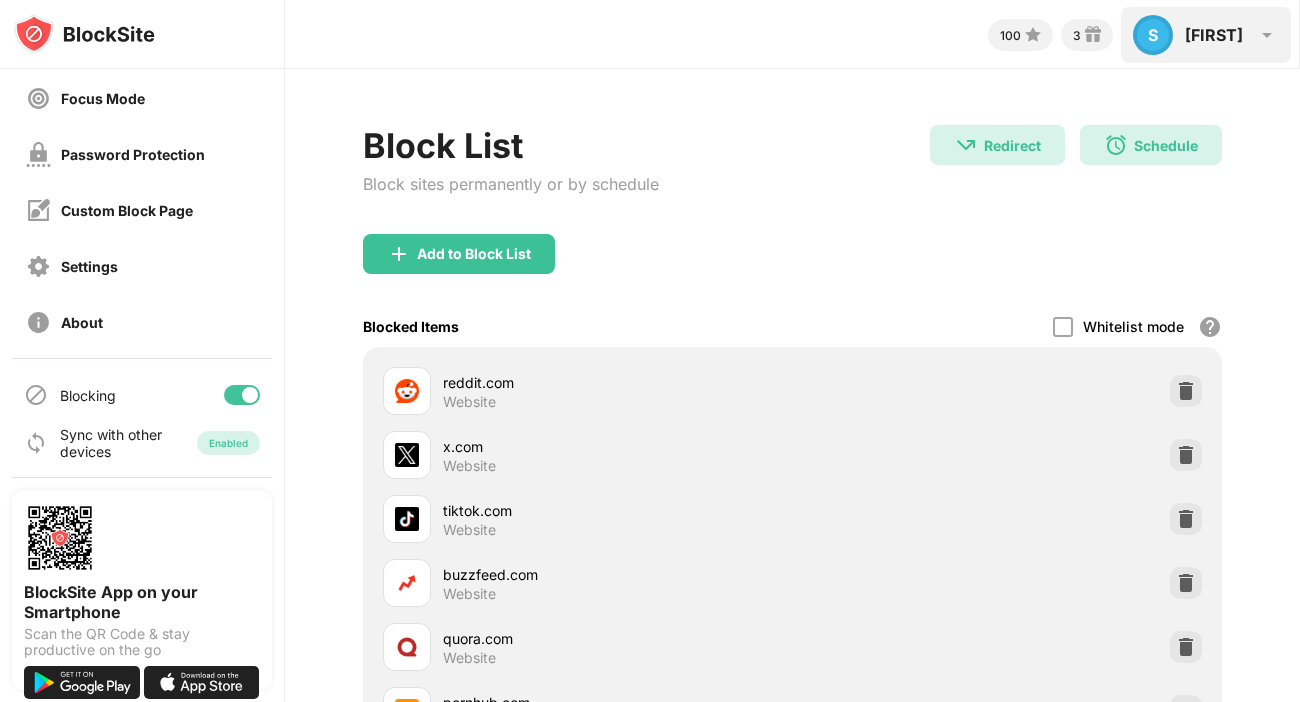 click on "S Seina S Seina View Account Insights Rewards Settings Support Log Out" at bounding box center [1206, 35] 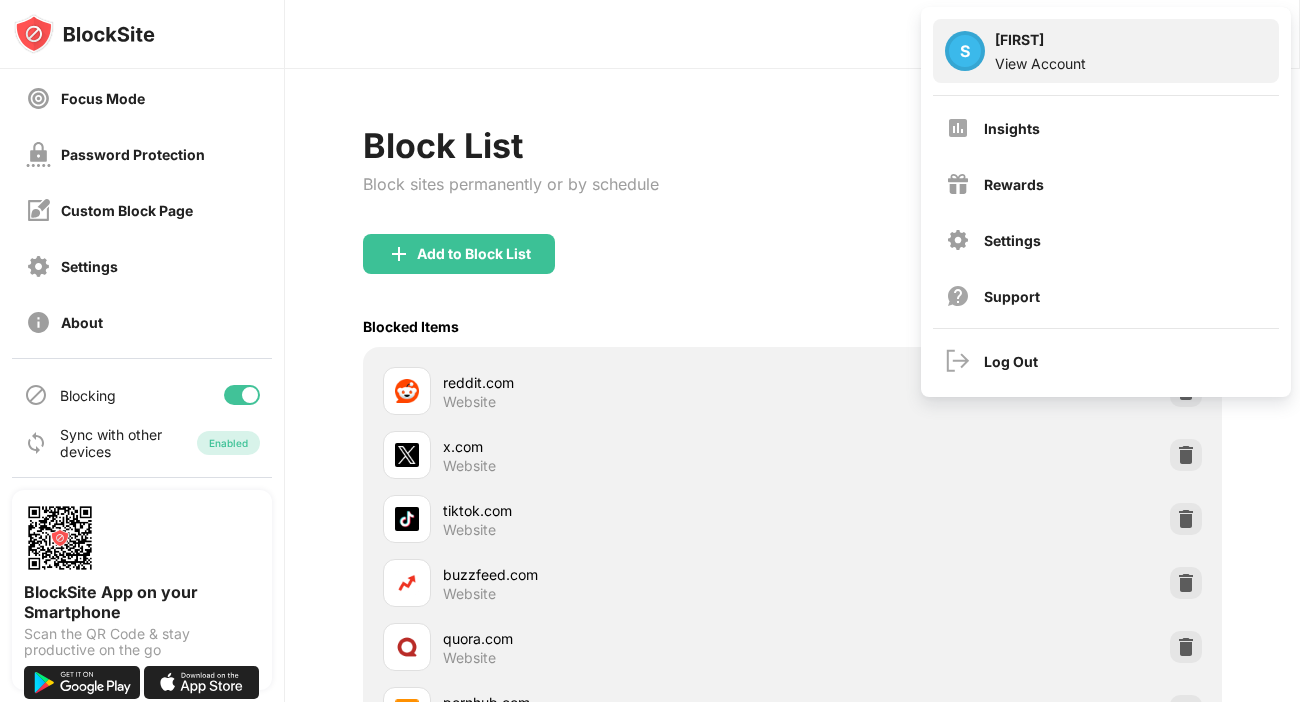 click on "View Account" at bounding box center (1040, 63) 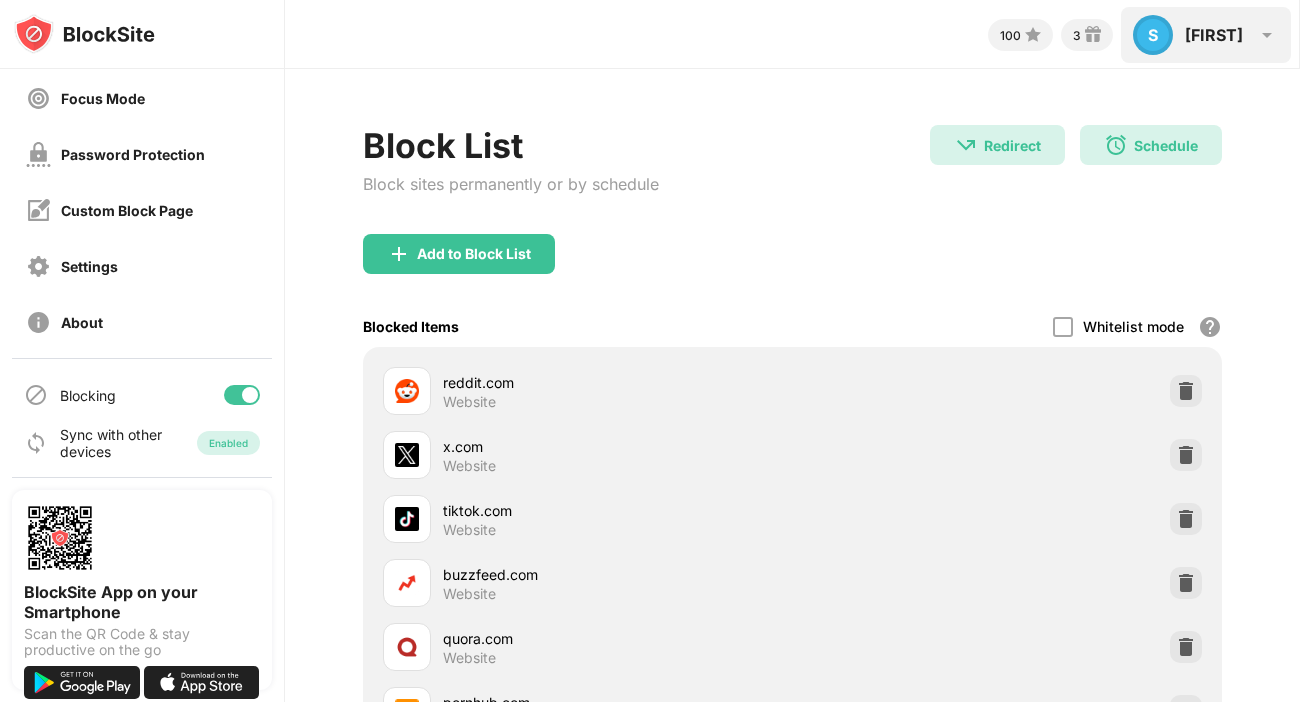 click on "S Seina S Seina View Account Insights Rewards Settings Support Log Out" at bounding box center (1206, 35) 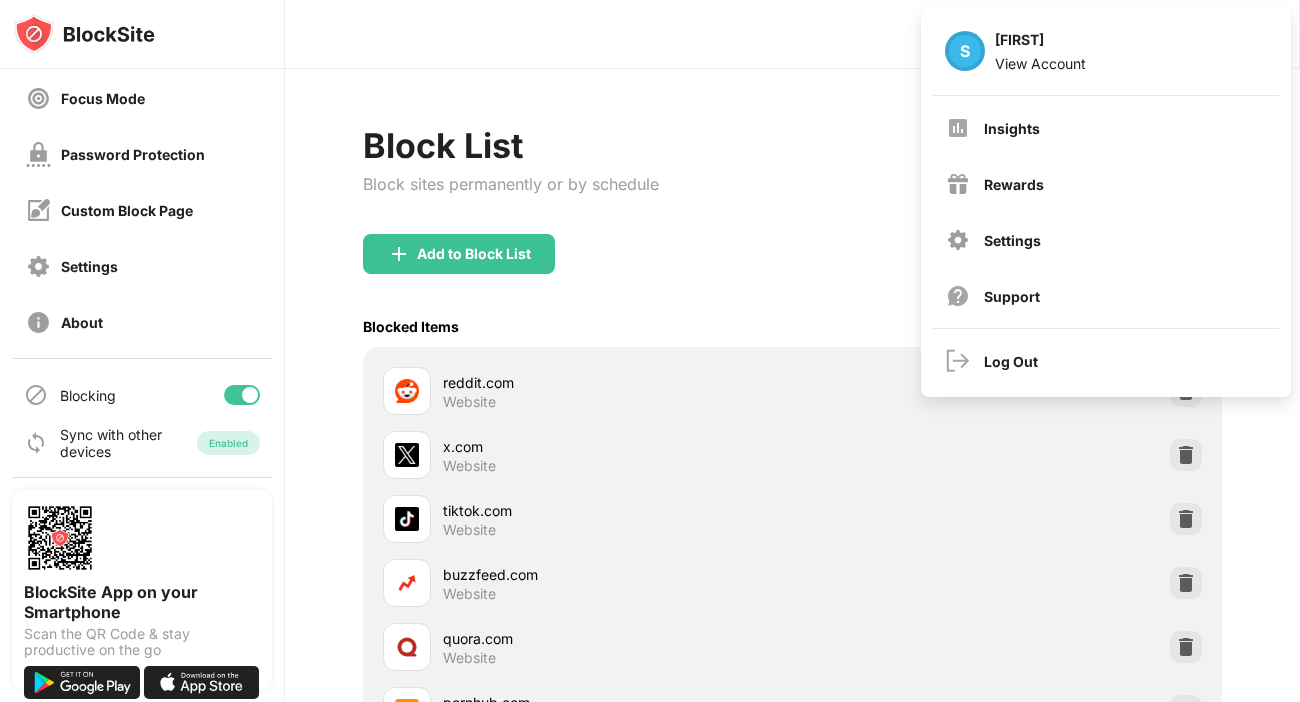 drag, startPoint x: 785, startPoint y: 122, endPoint x: 870, endPoint y: -73, distance: 212.72047 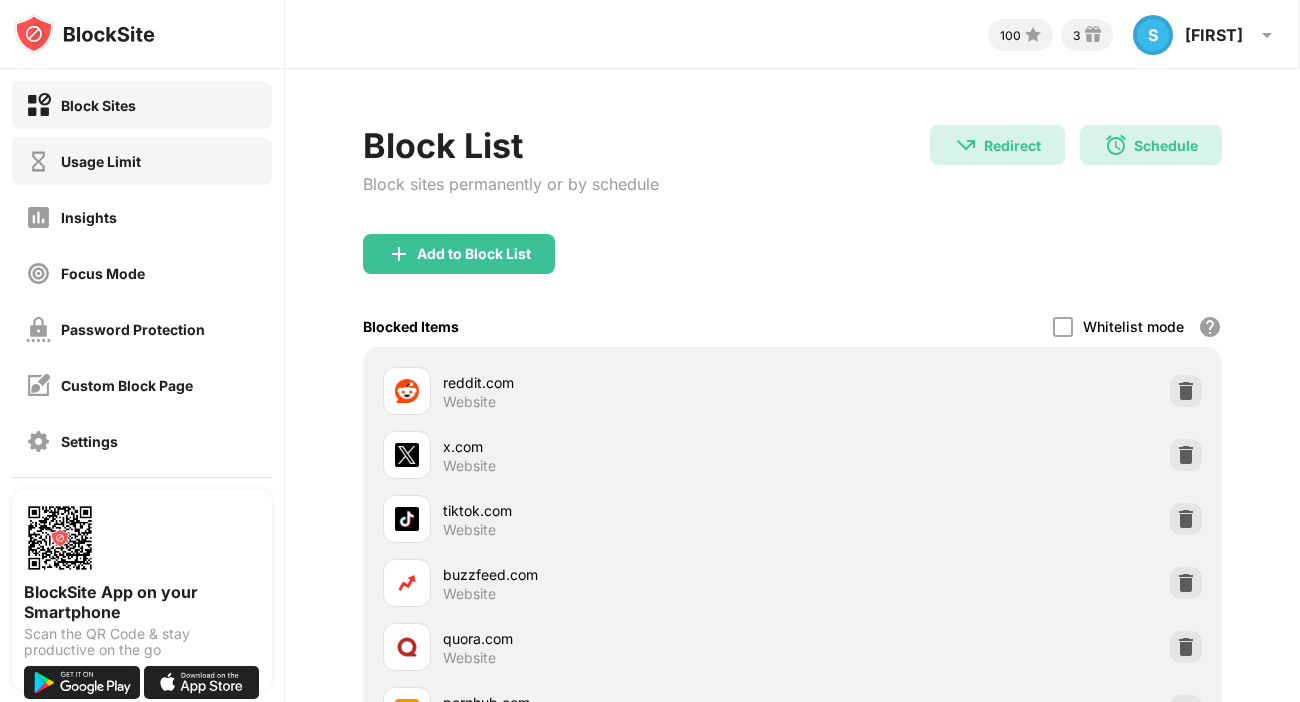 scroll, scrollTop: 175, scrollLeft: 0, axis: vertical 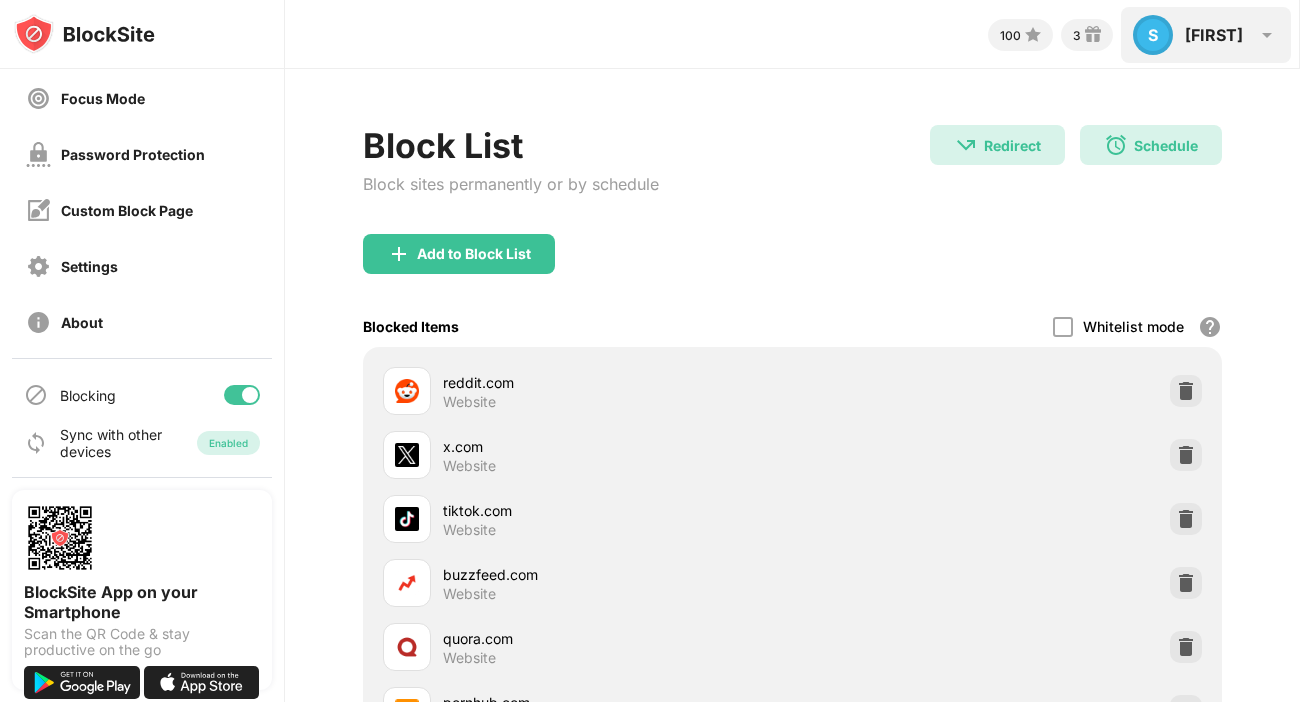 click on "S Seina S Seina View Account Insights Rewards Settings Support Log Out" at bounding box center (1206, 35) 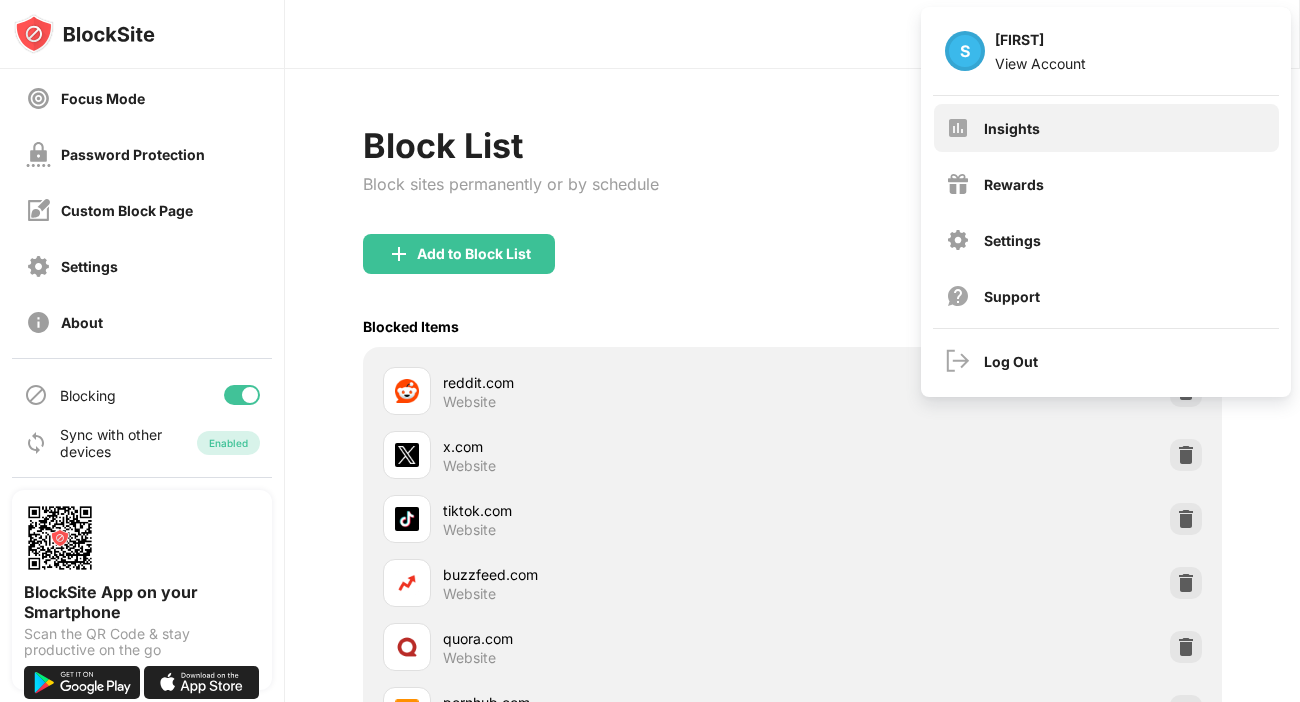 click on "Insights" at bounding box center (1106, 128) 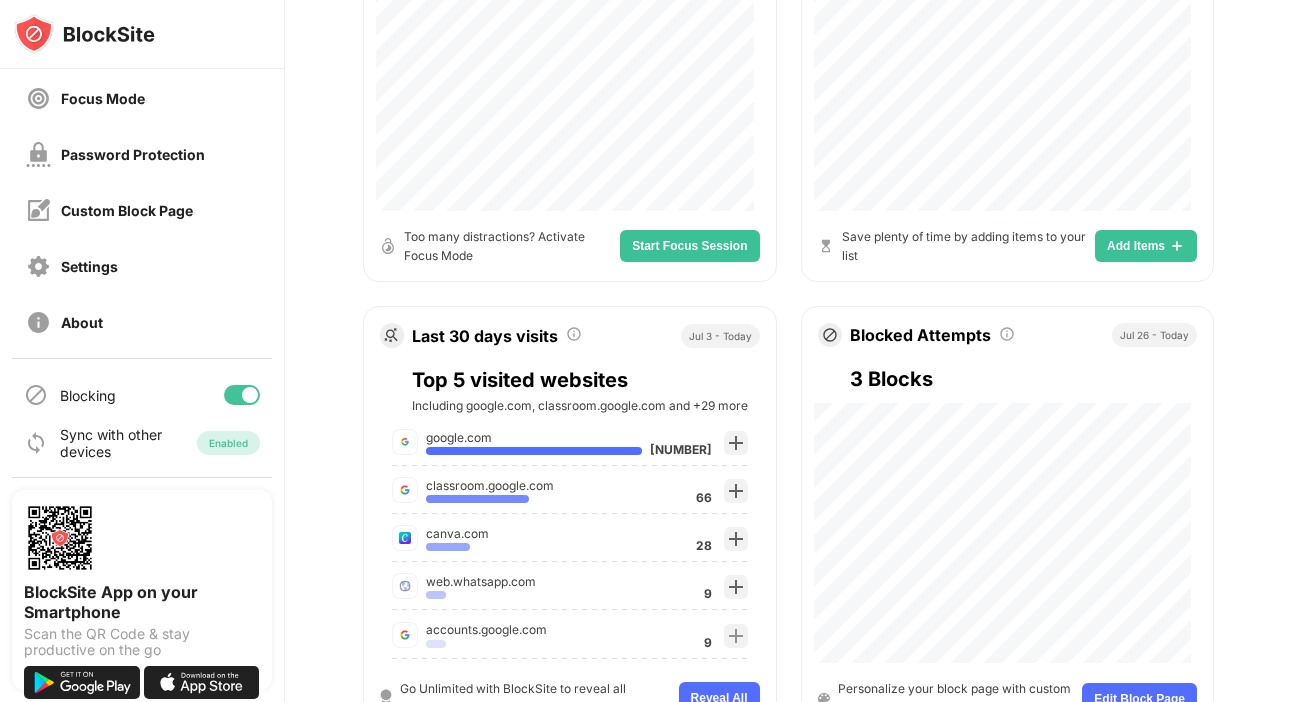 scroll, scrollTop: 604, scrollLeft: 0, axis: vertical 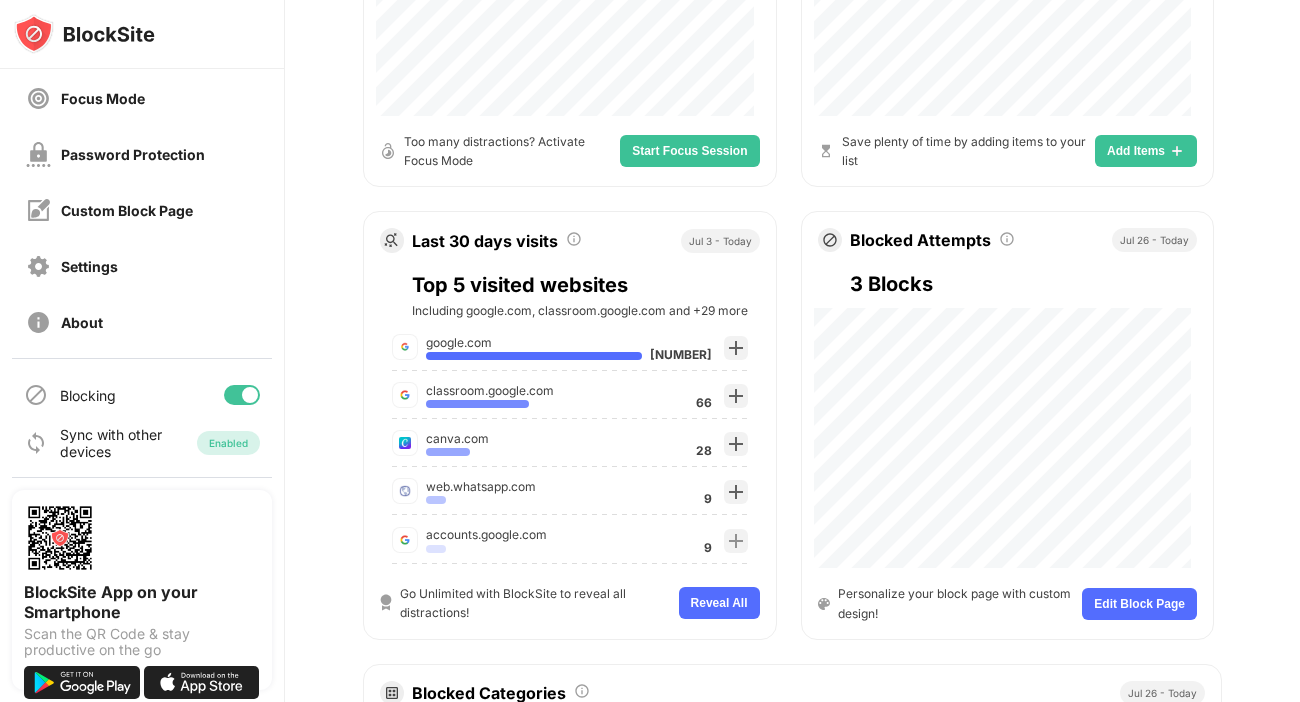 click on "Reveal All" at bounding box center (719, 603) 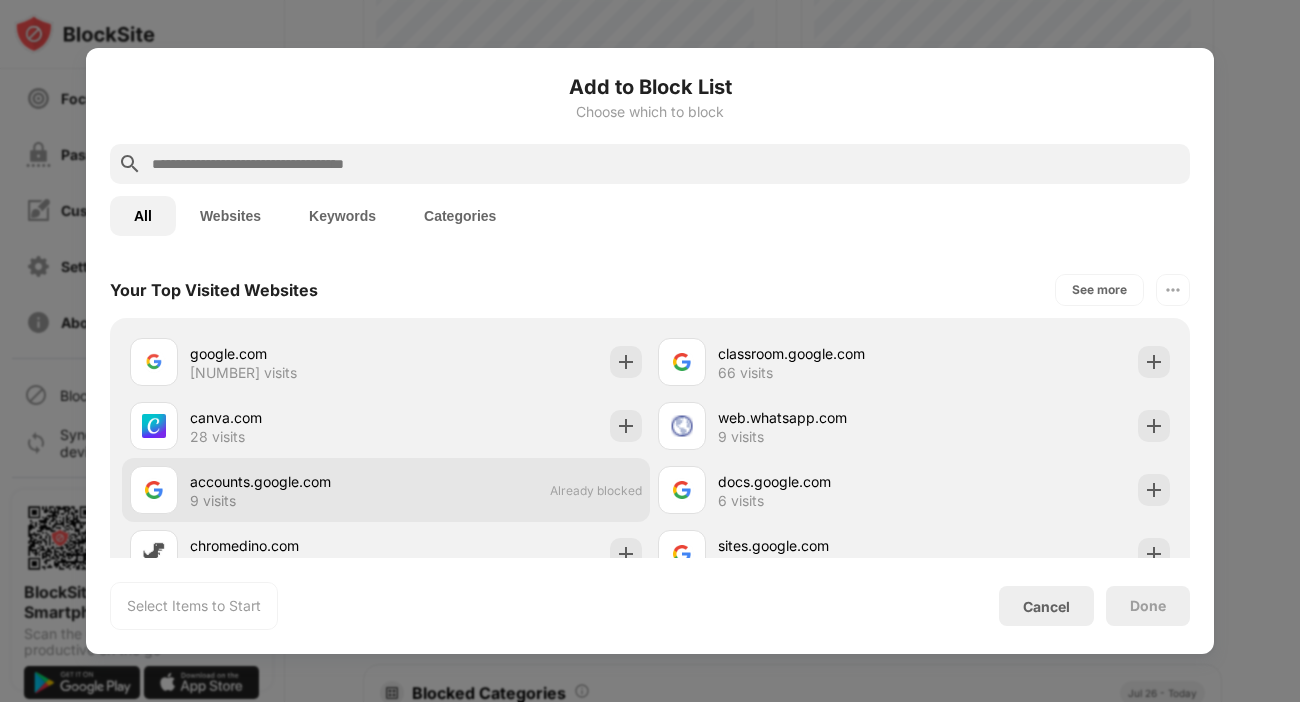 scroll, scrollTop: 695, scrollLeft: 0, axis: vertical 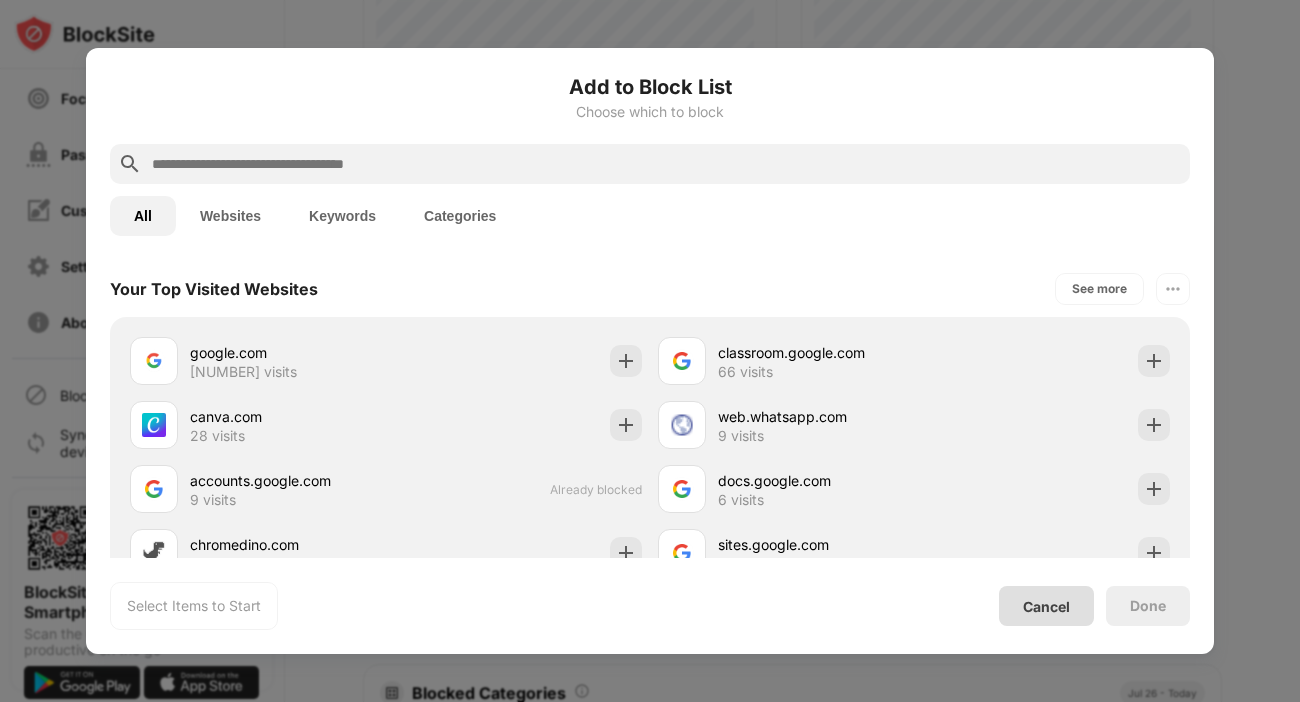 click on "Cancel" at bounding box center (1046, 606) 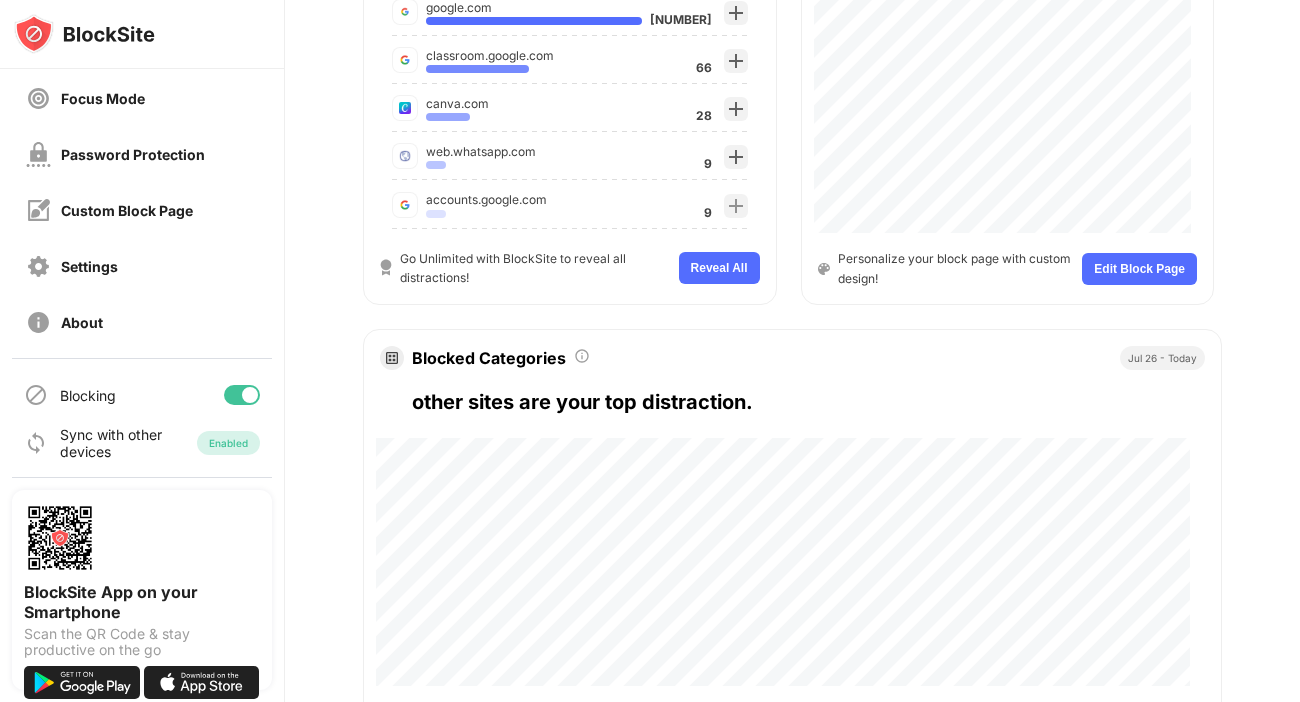 scroll, scrollTop: 874, scrollLeft: 0, axis: vertical 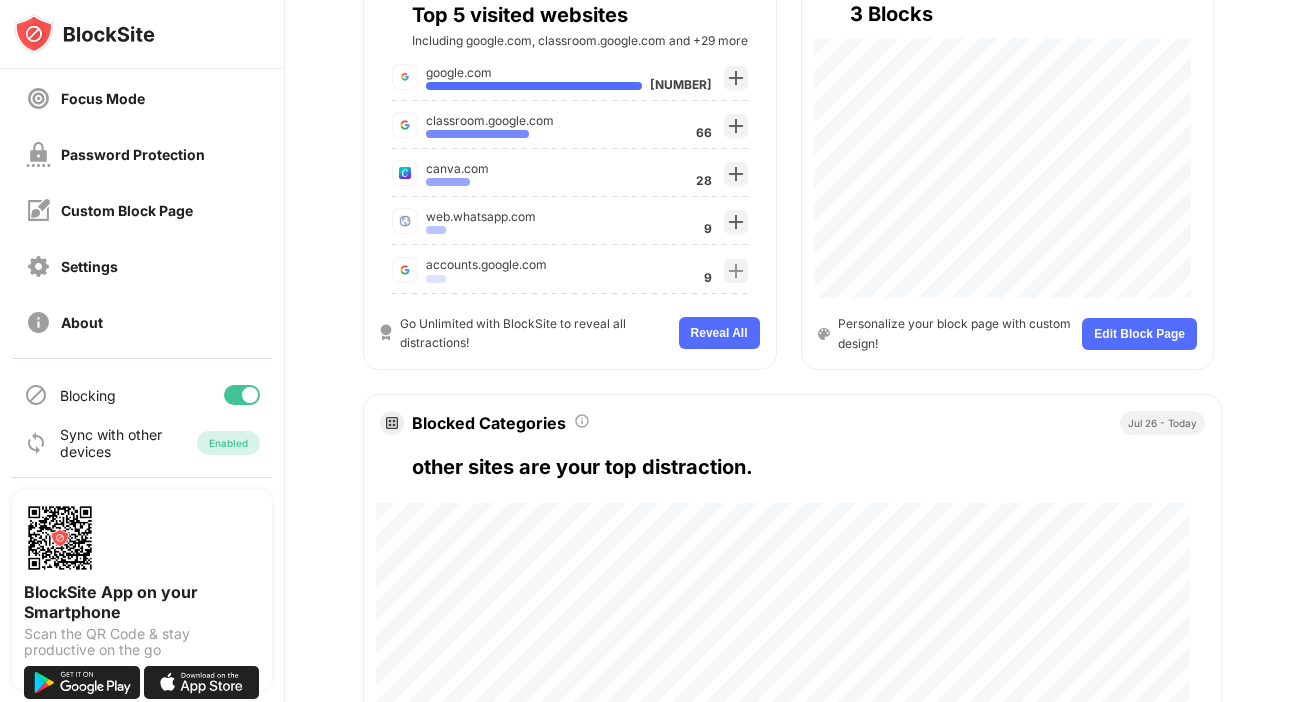 click on "Reveal All" at bounding box center (719, 333) 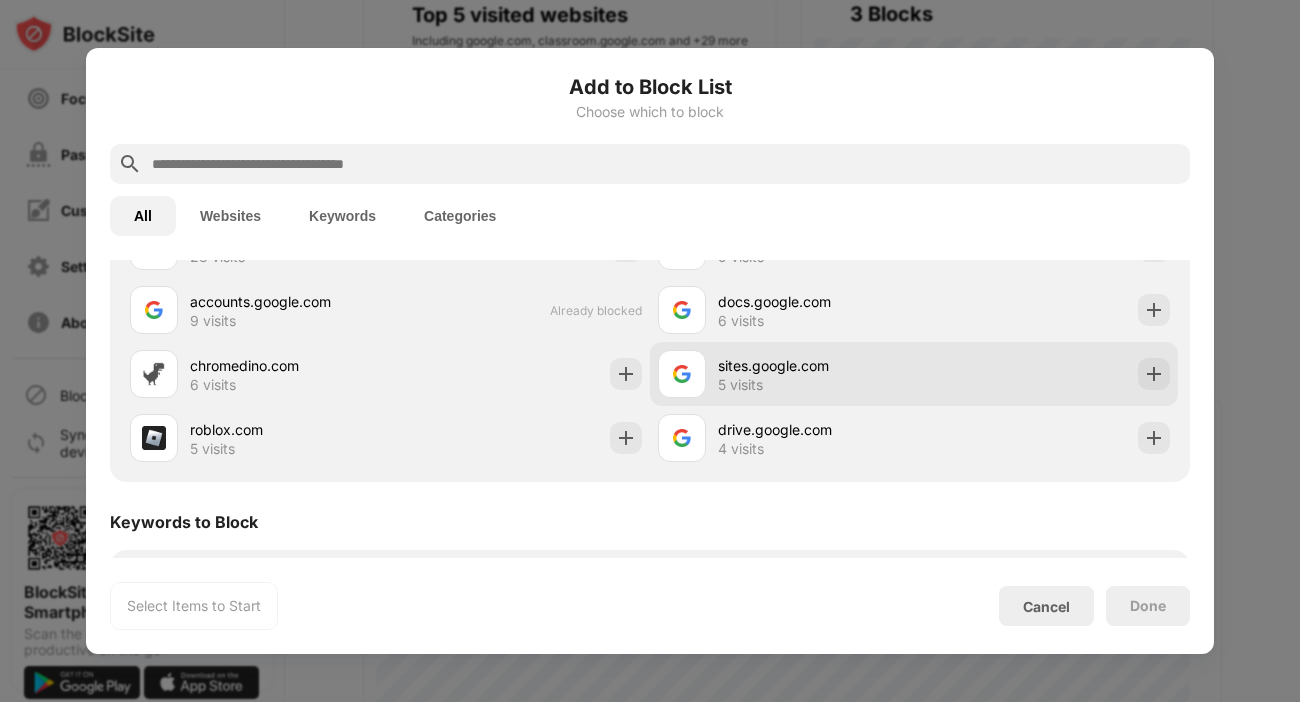 scroll, scrollTop: 692, scrollLeft: 0, axis: vertical 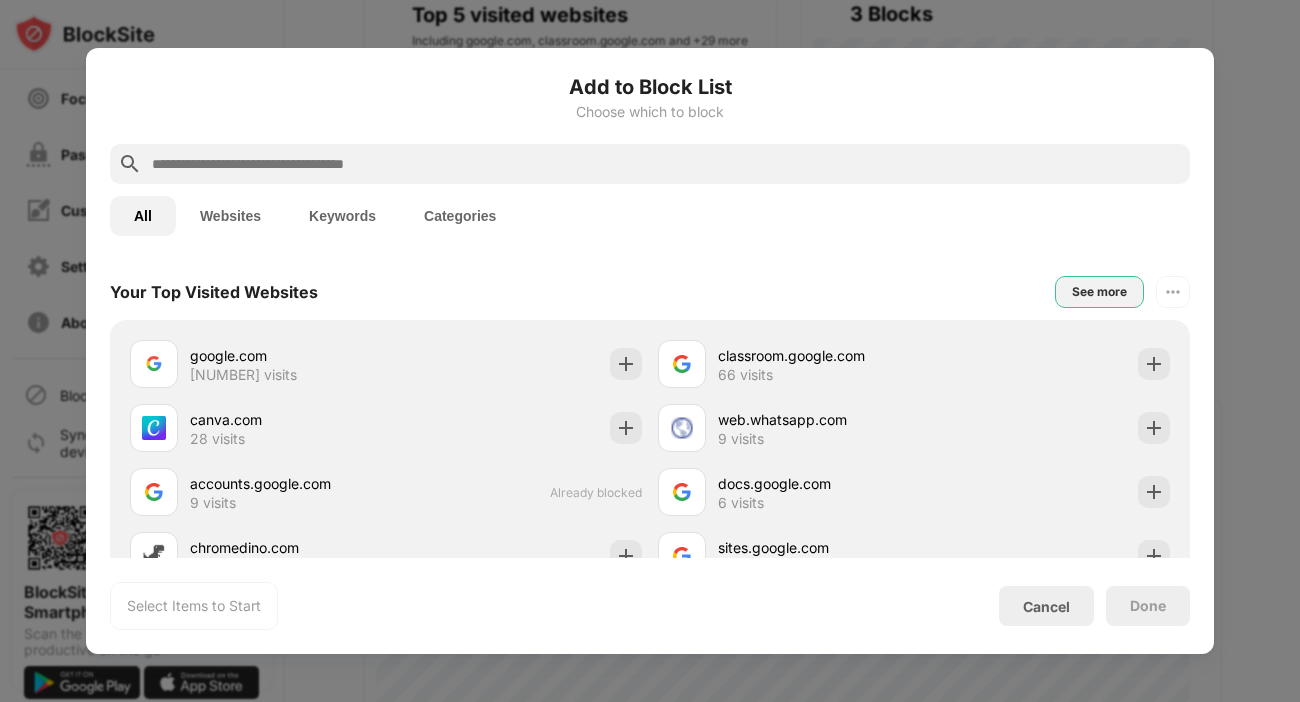 click on "See more" at bounding box center [1099, 292] 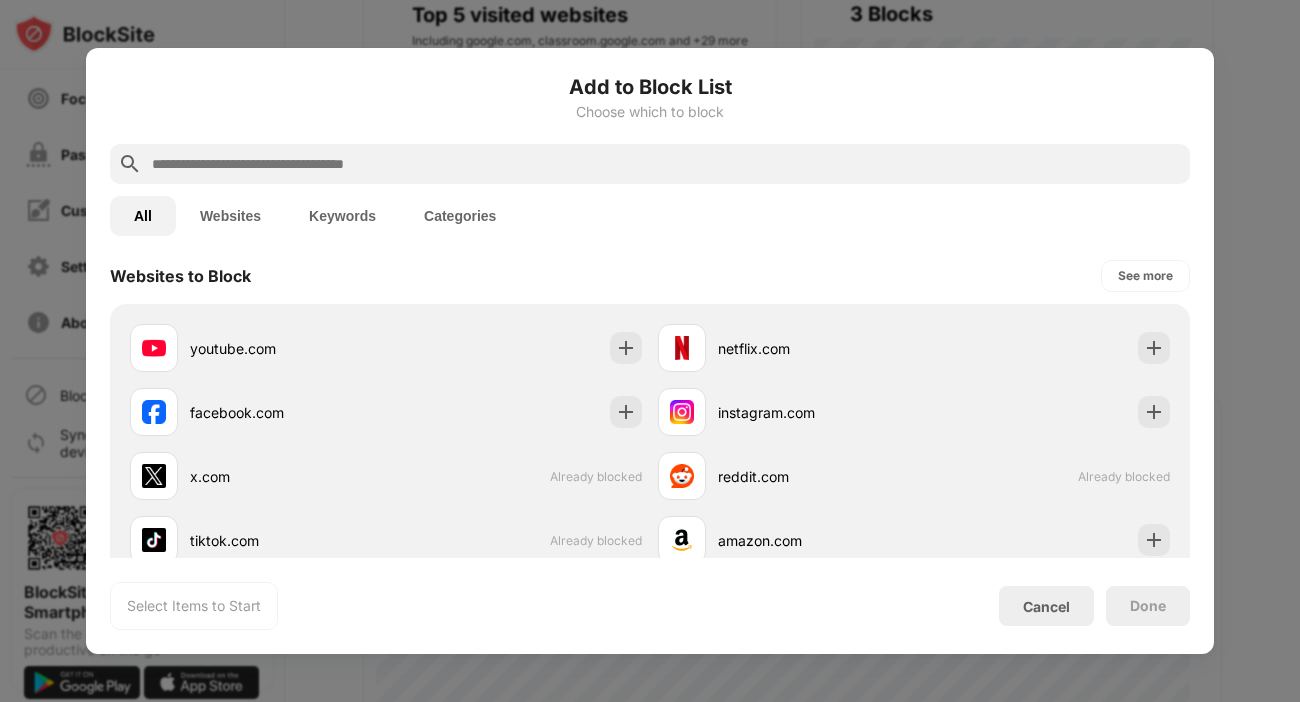 scroll, scrollTop: 446, scrollLeft: 0, axis: vertical 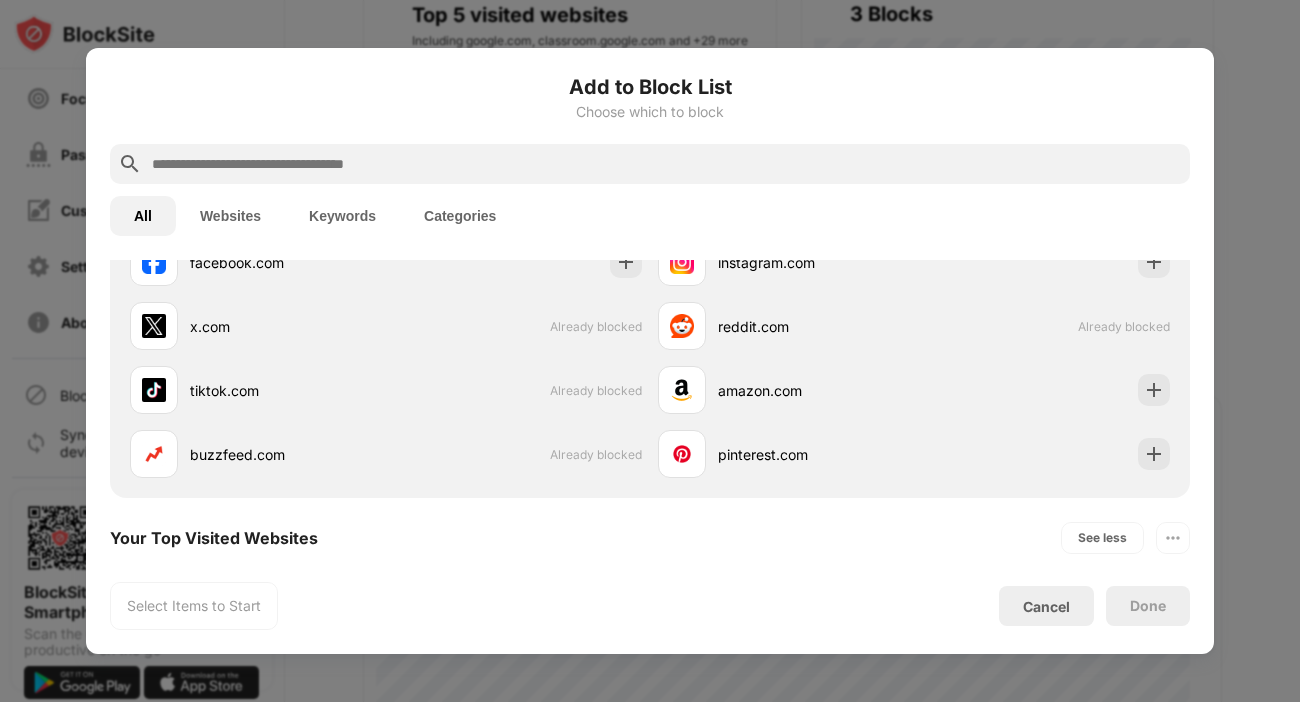 click on "Websites" at bounding box center (230, 216) 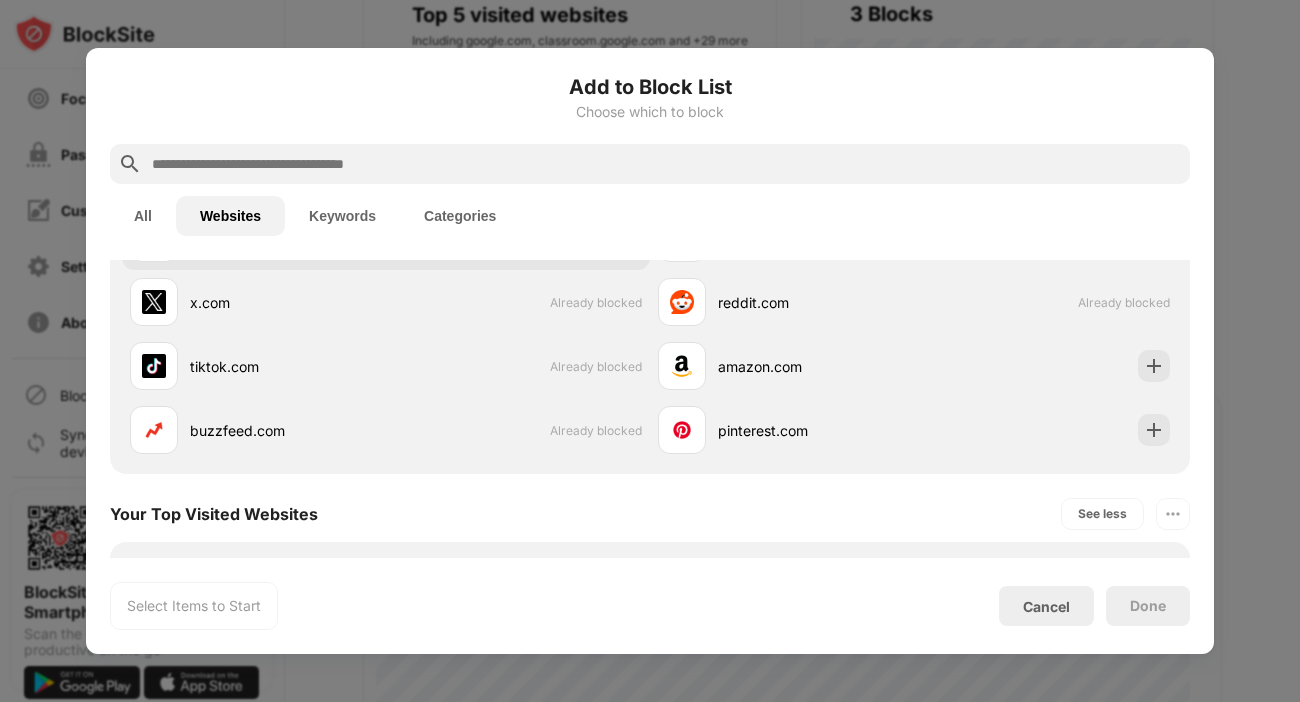 scroll, scrollTop: 187, scrollLeft: 0, axis: vertical 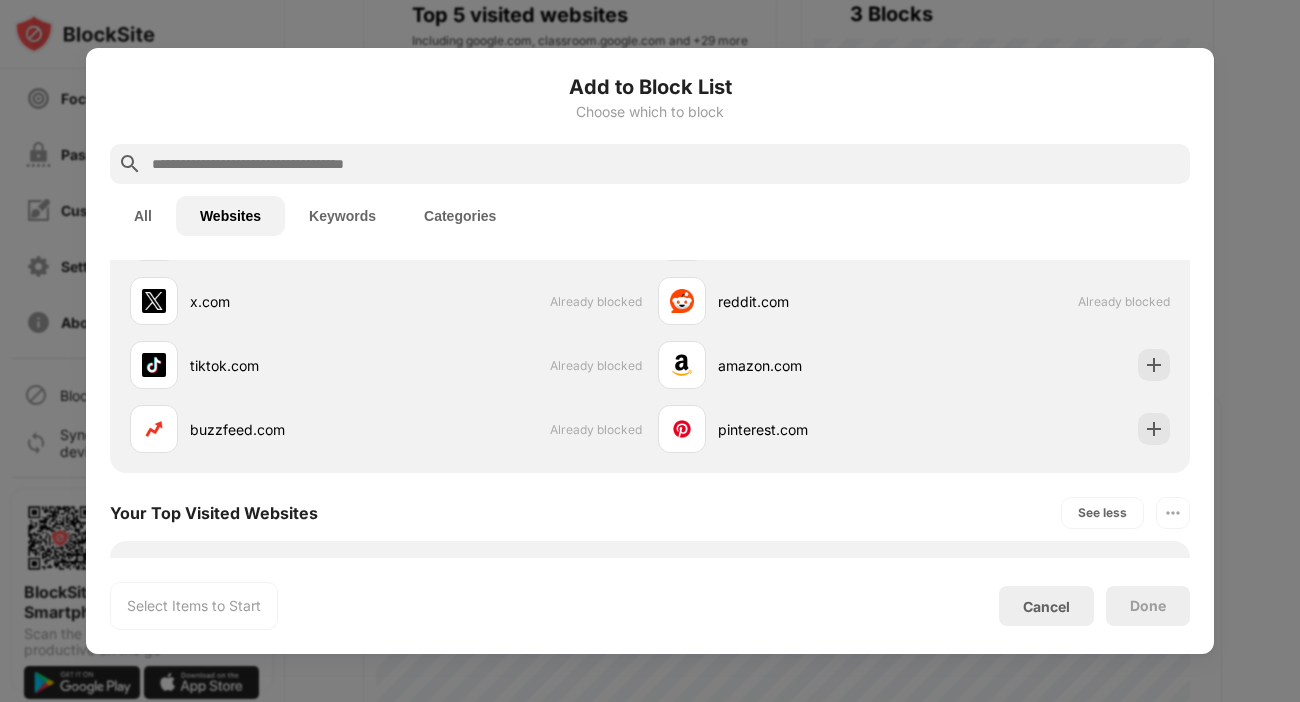 click at bounding box center (650, 351) 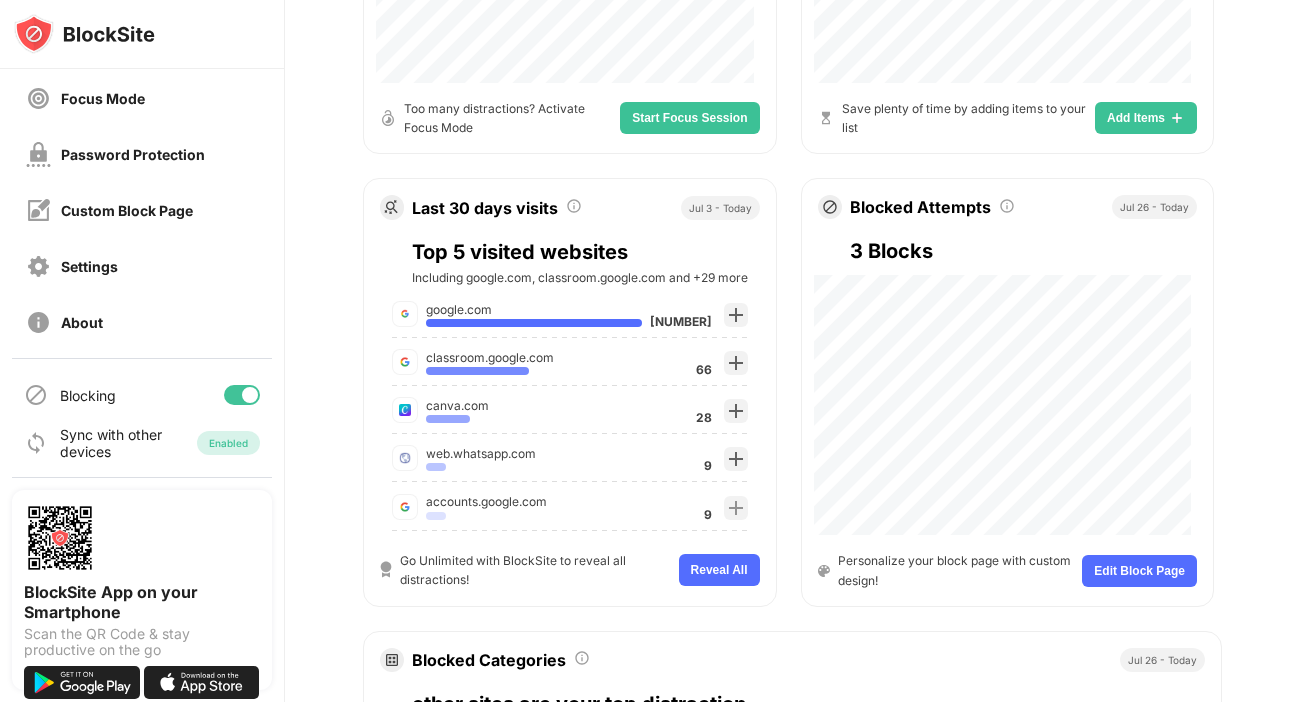 scroll, scrollTop: 636, scrollLeft: 0, axis: vertical 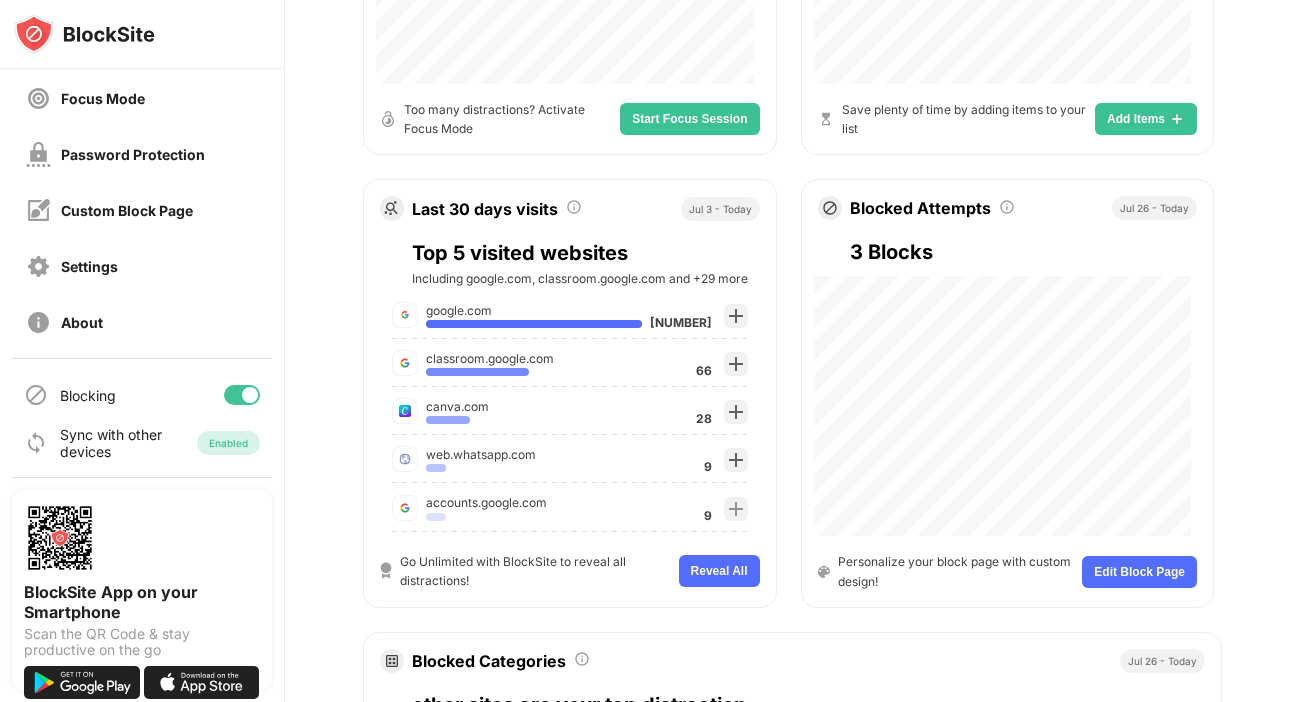 drag, startPoint x: 1119, startPoint y: 195, endPoint x: 1100, endPoint y: 572, distance: 377.4785 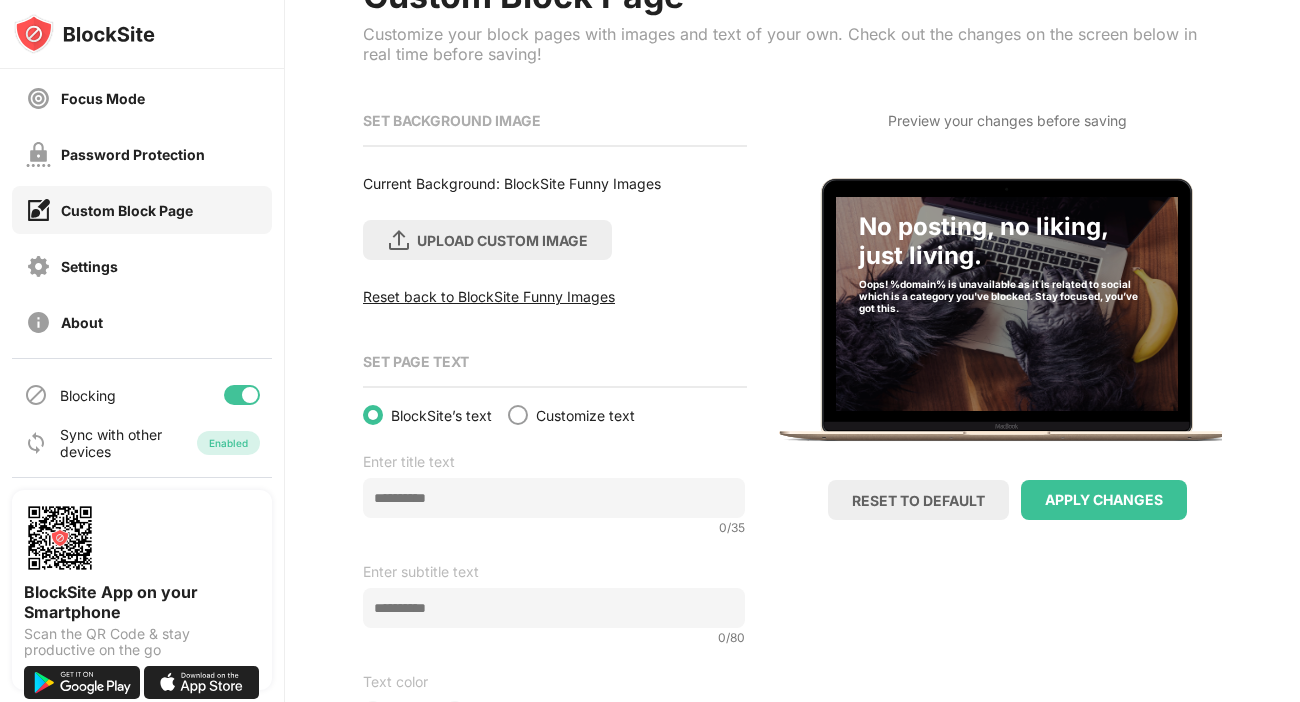 scroll, scrollTop: 258, scrollLeft: 0, axis: vertical 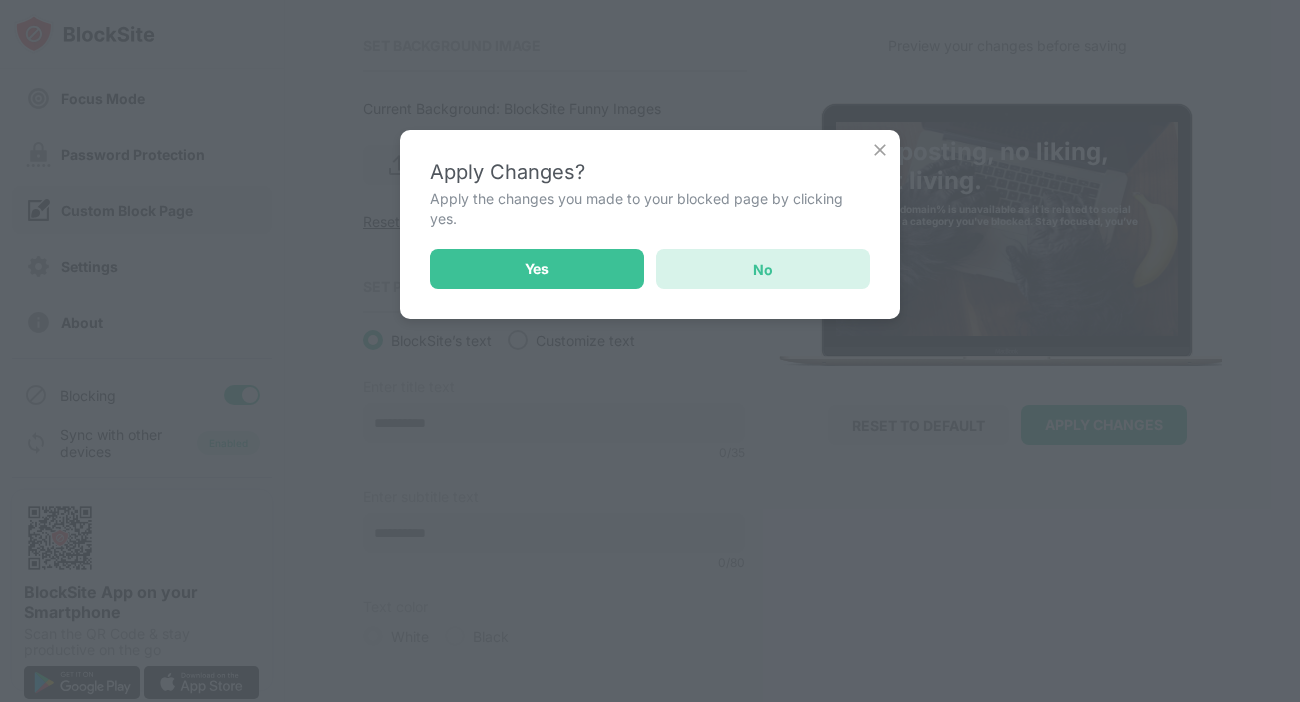 click on "No" at bounding box center [763, 269] 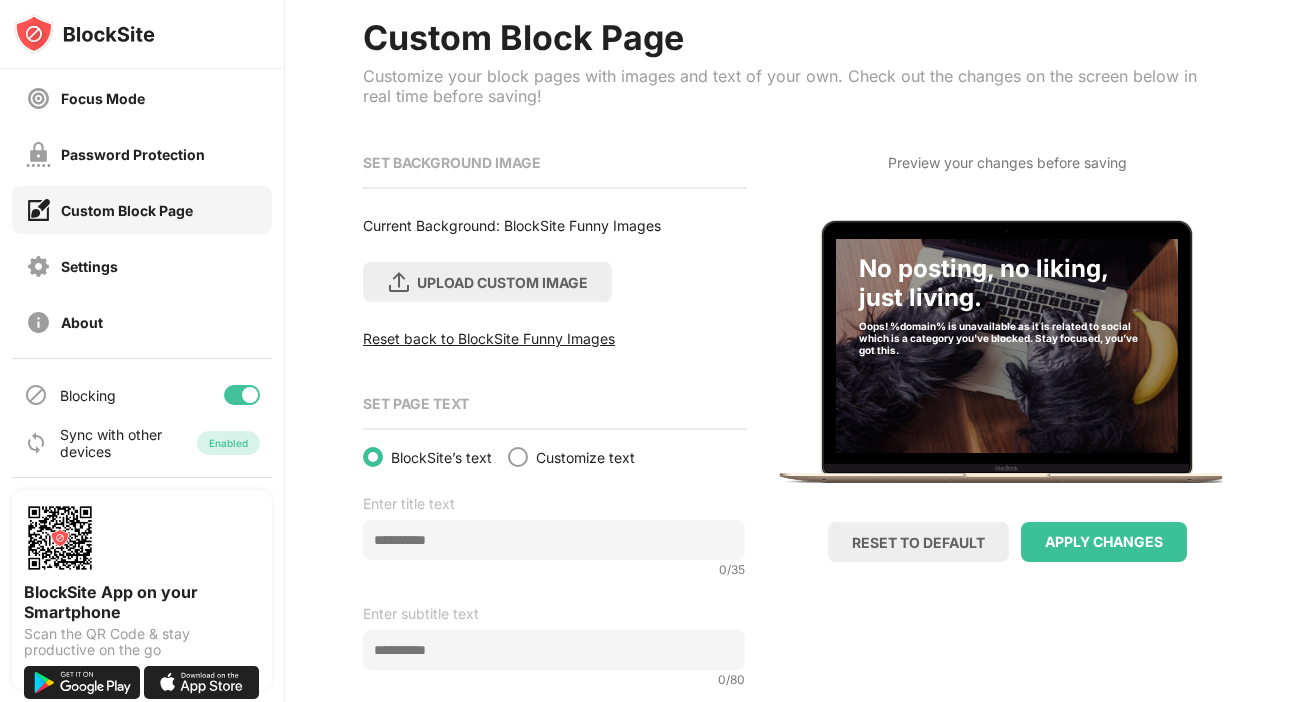 scroll, scrollTop: 107, scrollLeft: 0, axis: vertical 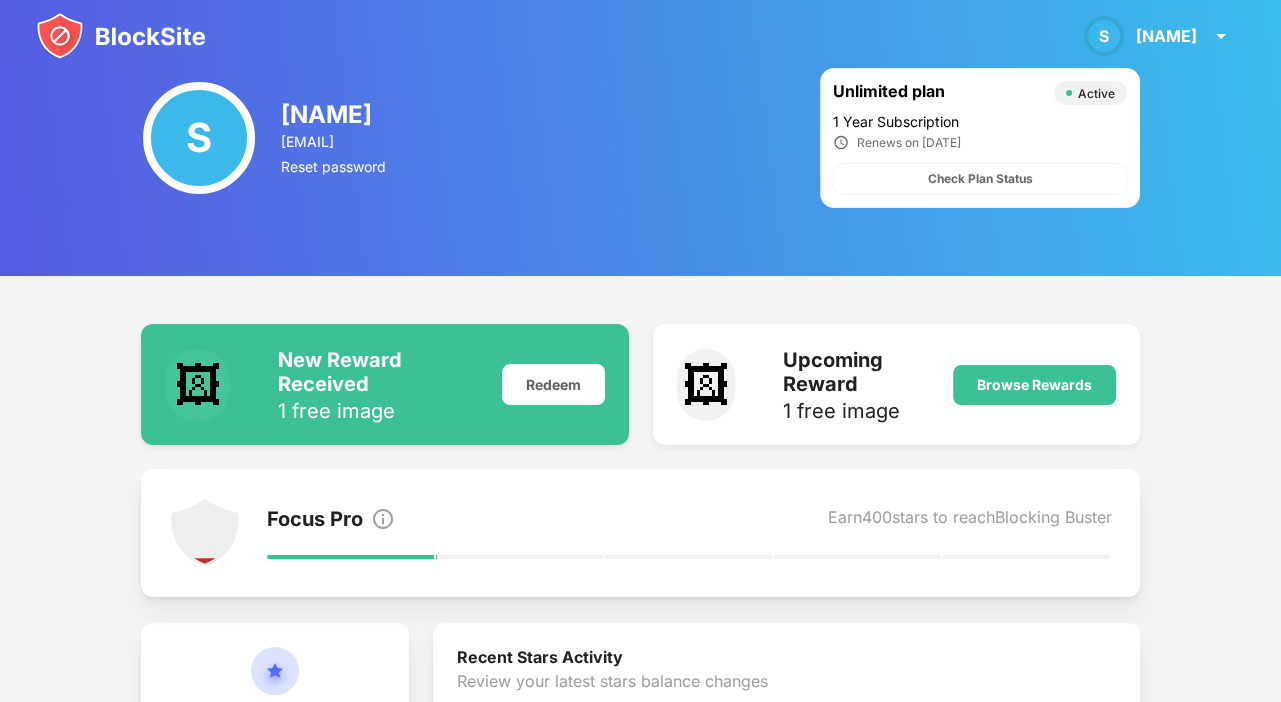 click on "1 Year Subscription" at bounding box center [980, 121] 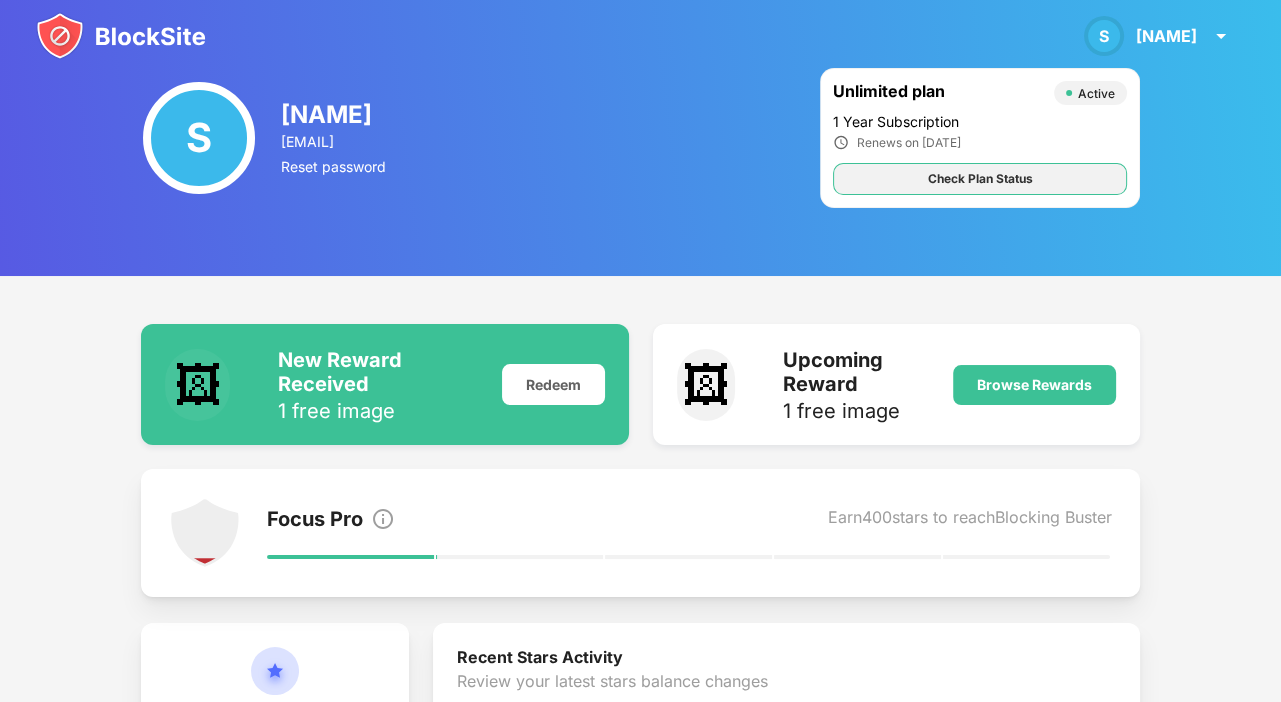 click on "Check Plan Status" at bounding box center [980, 179] 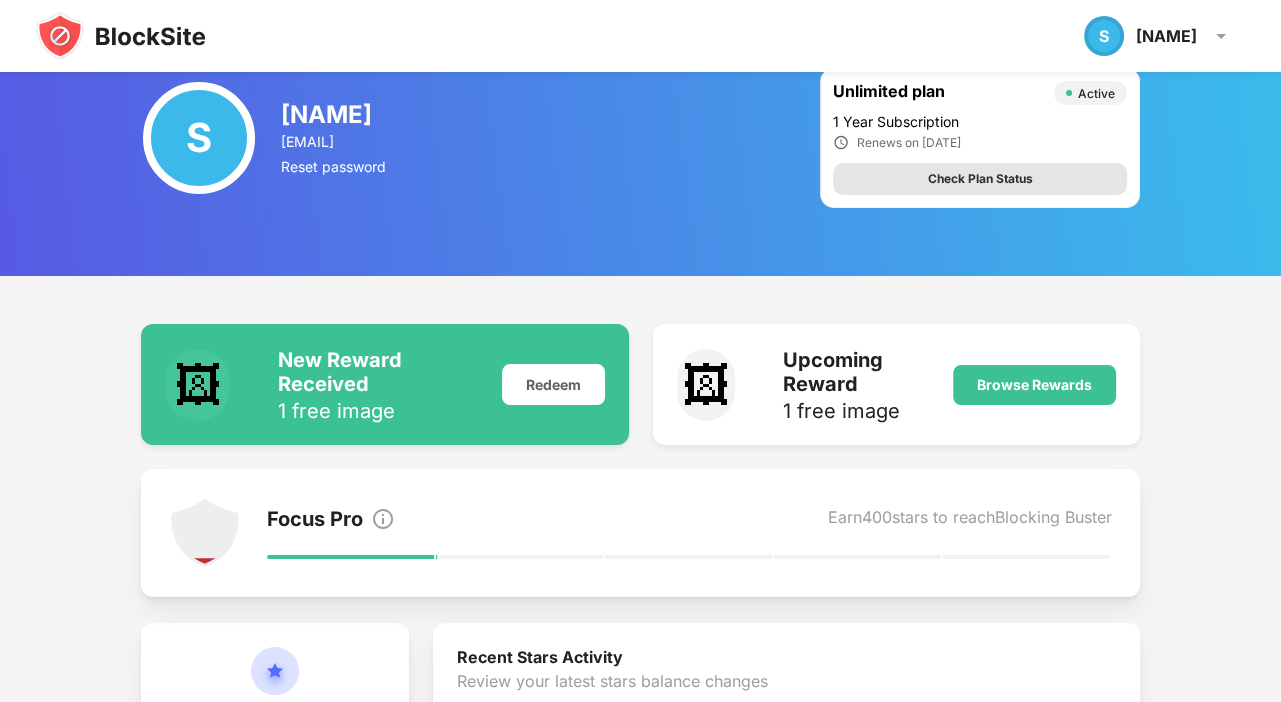 scroll, scrollTop: 86, scrollLeft: 0, axis: vertical 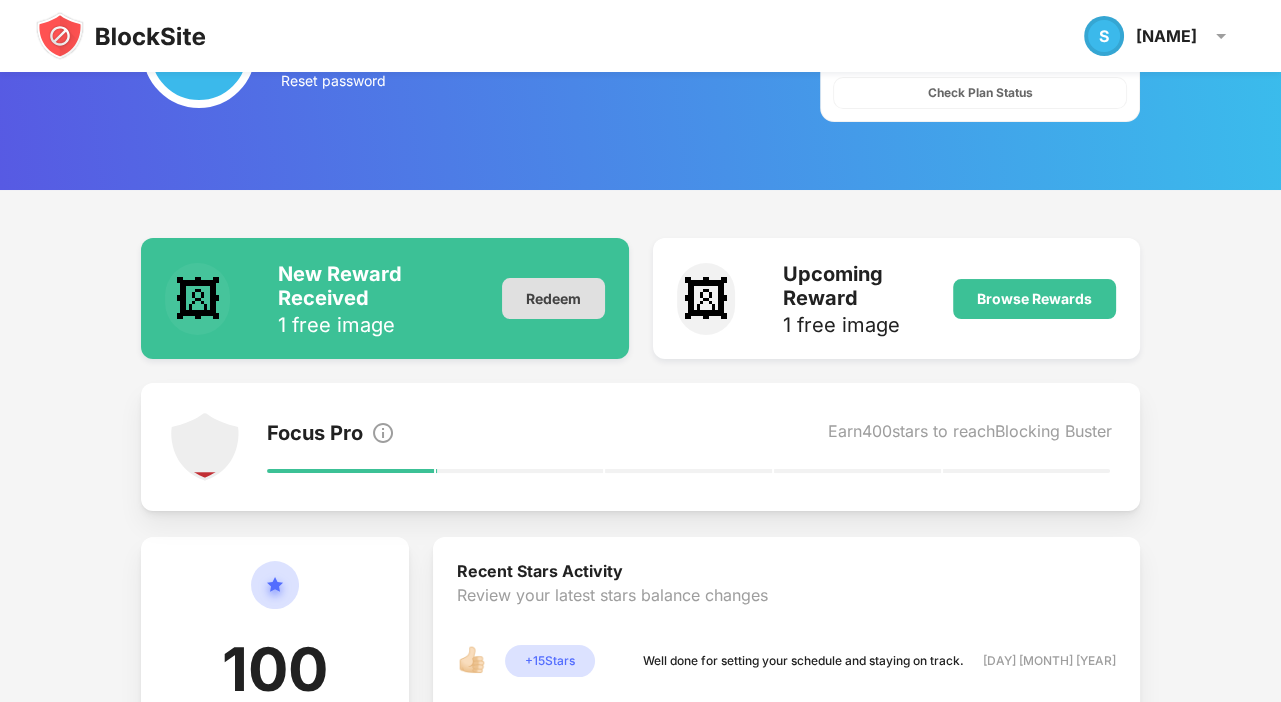 click on "Redeem" at bounding box center [553, 298] 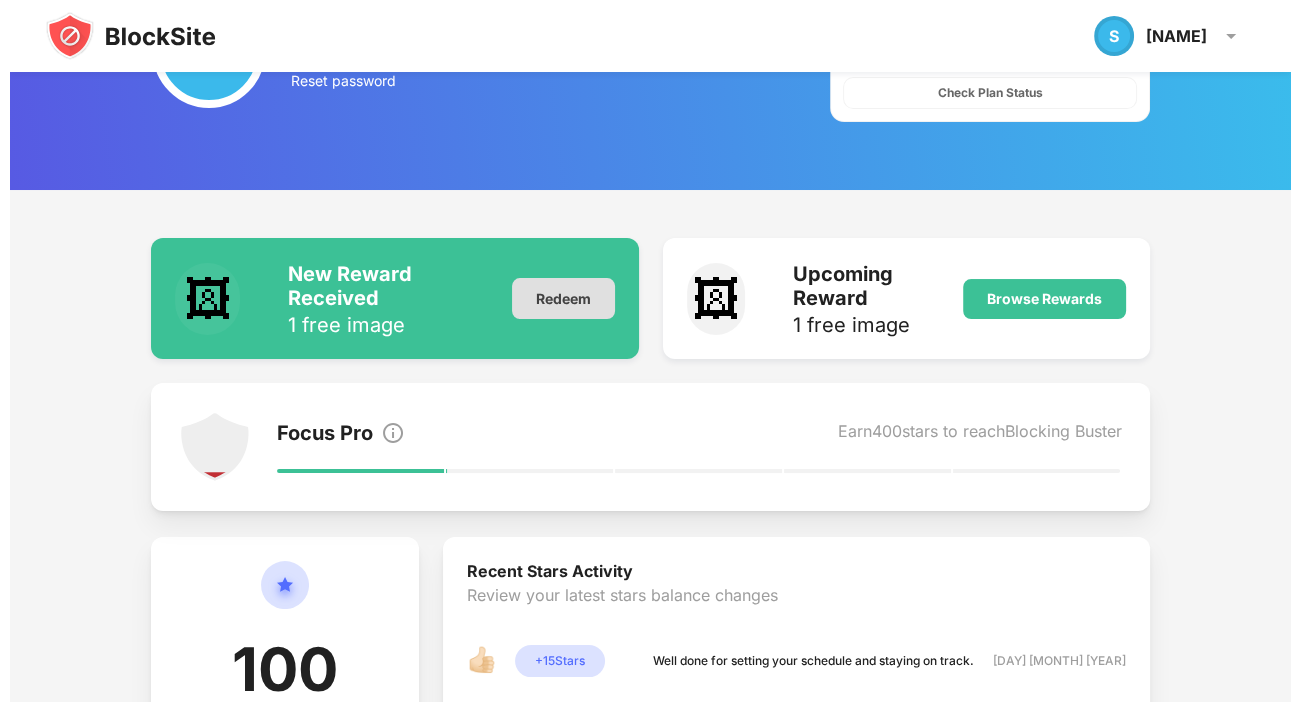 scroll, scrollTop: 0, scrollLeft: 0, axis: both 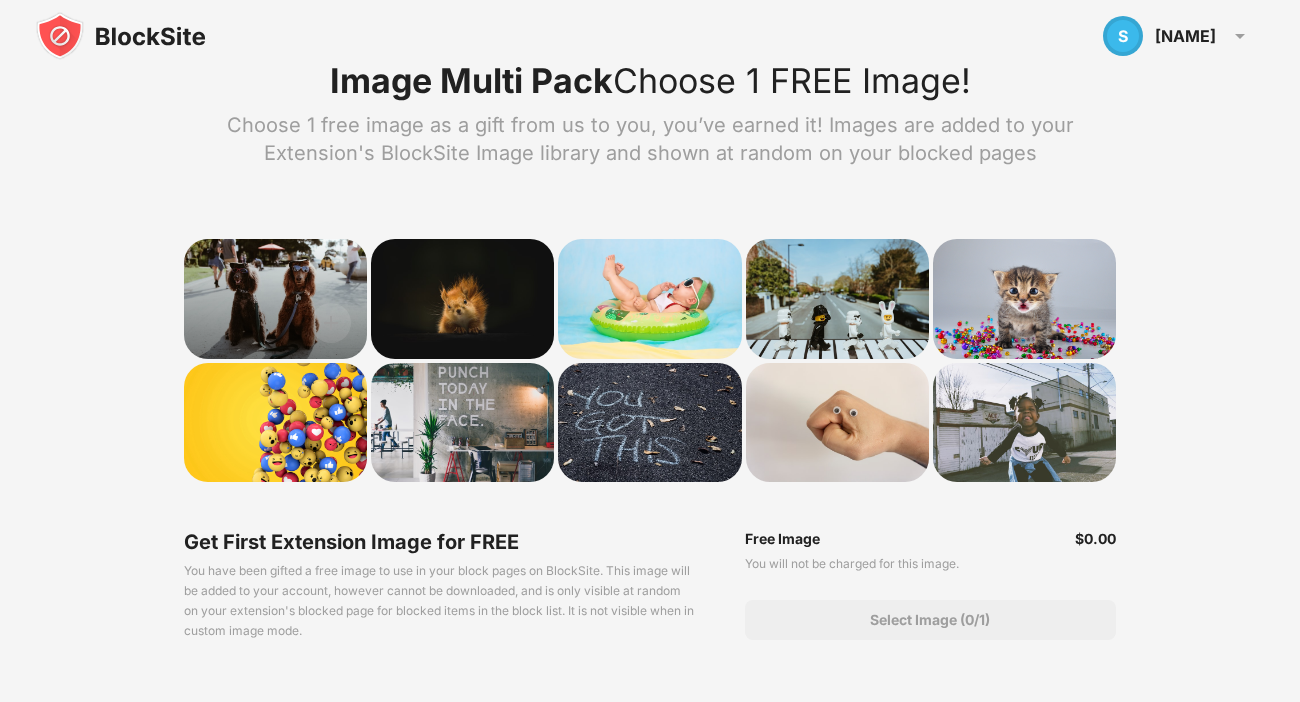 click at bounding box center (275, 298) 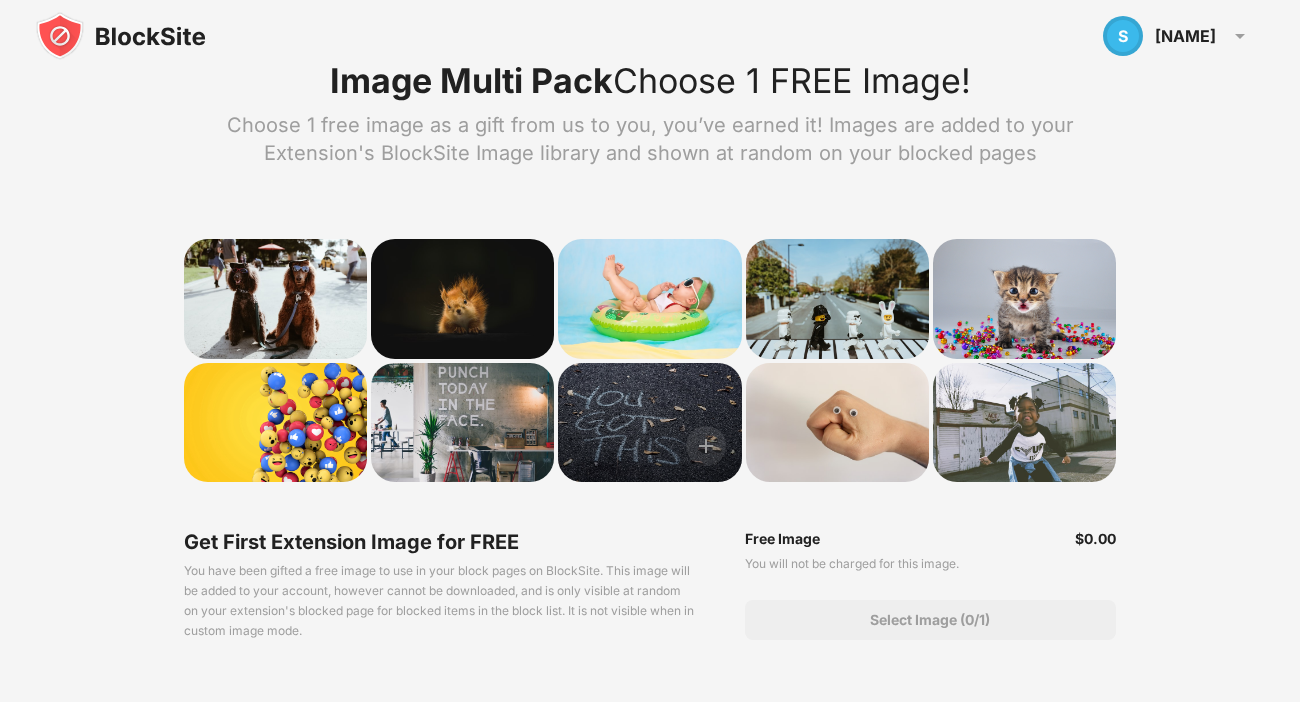 click at bounding box center (649, 422) 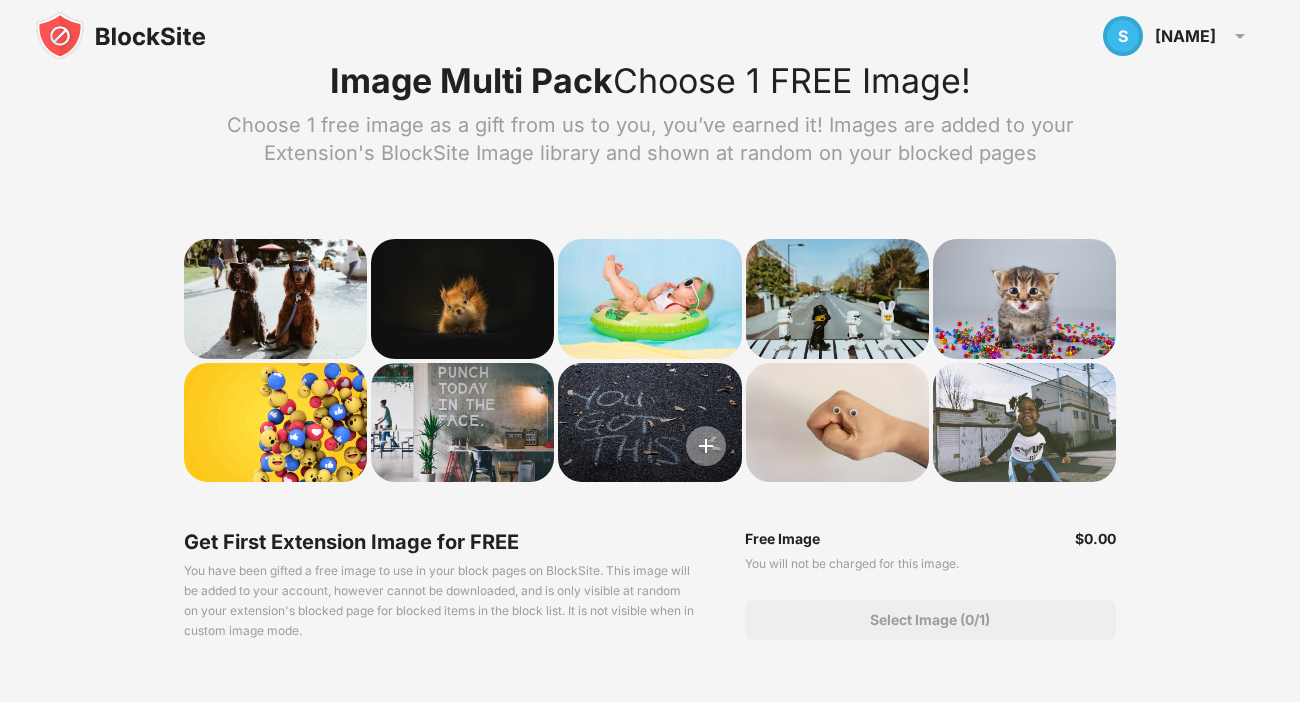 click at bounding box center (706, 446) 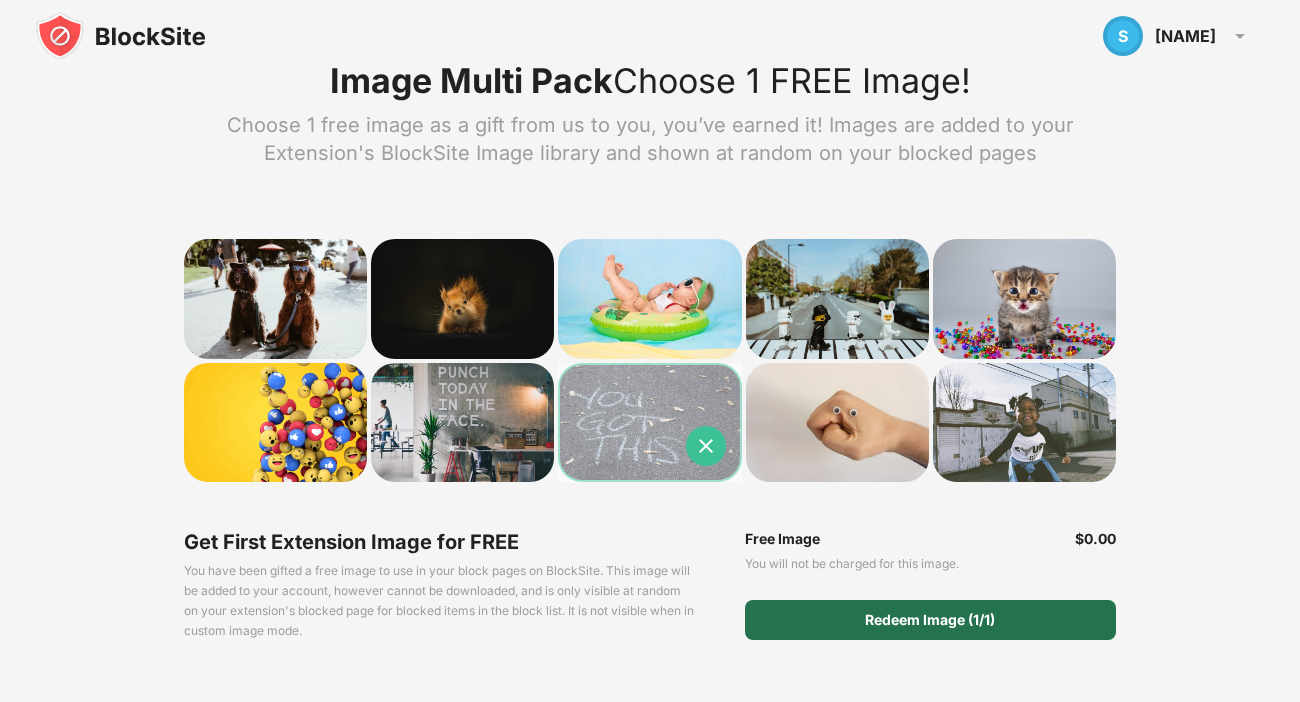 click on "Redeem Image (1/1)" at bounding box center (931, 620) 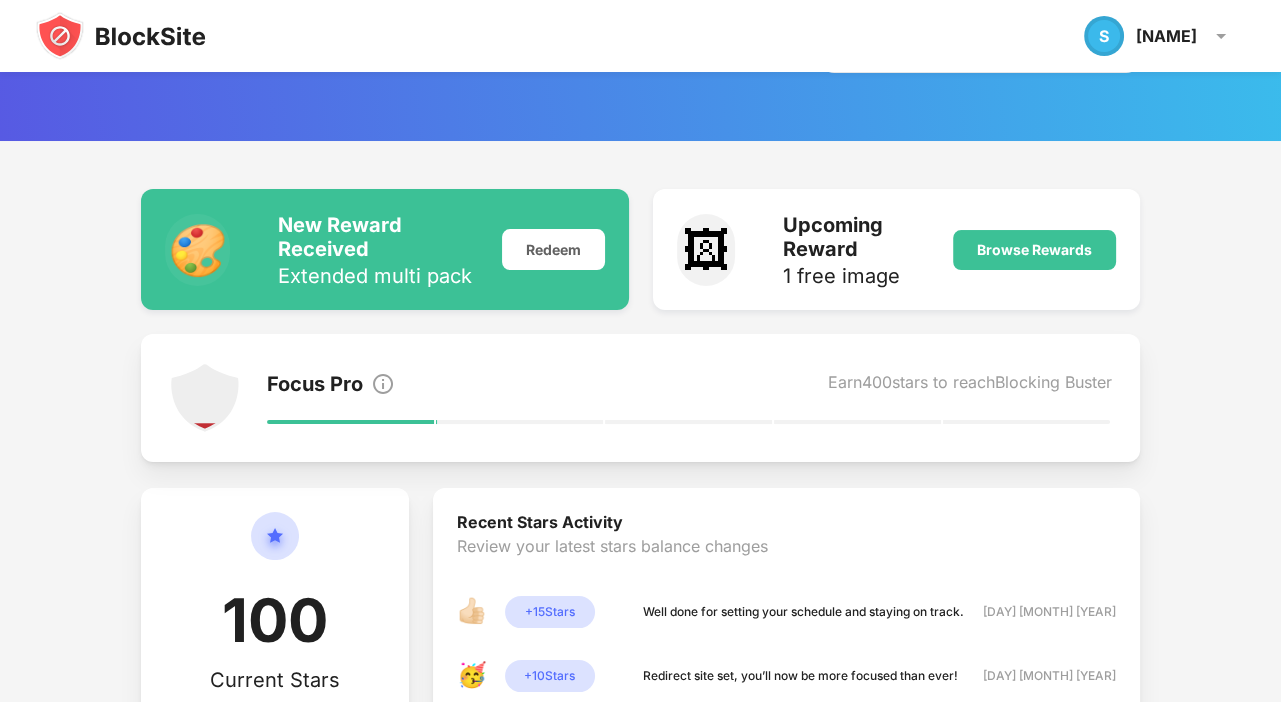 scroll, scrollTop: 153, scrollLeft: 0, axis: vertical 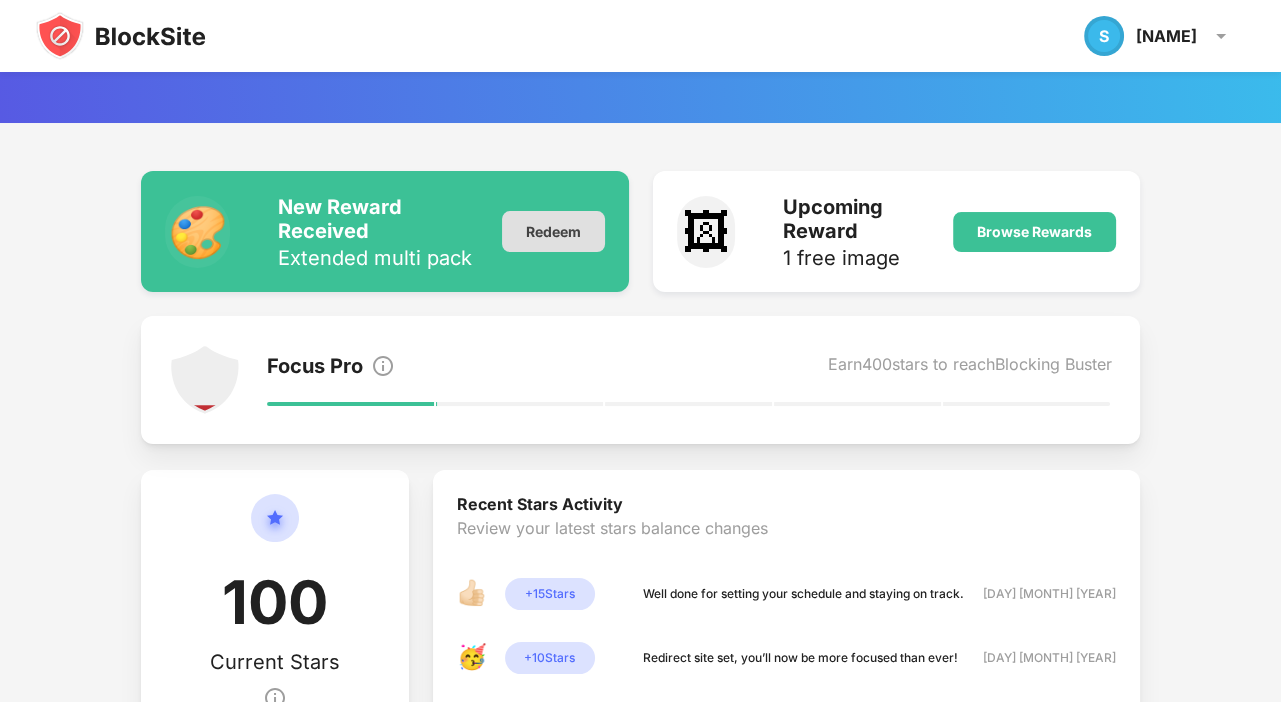 click on "Redeem" at bounding box center [553, 231] 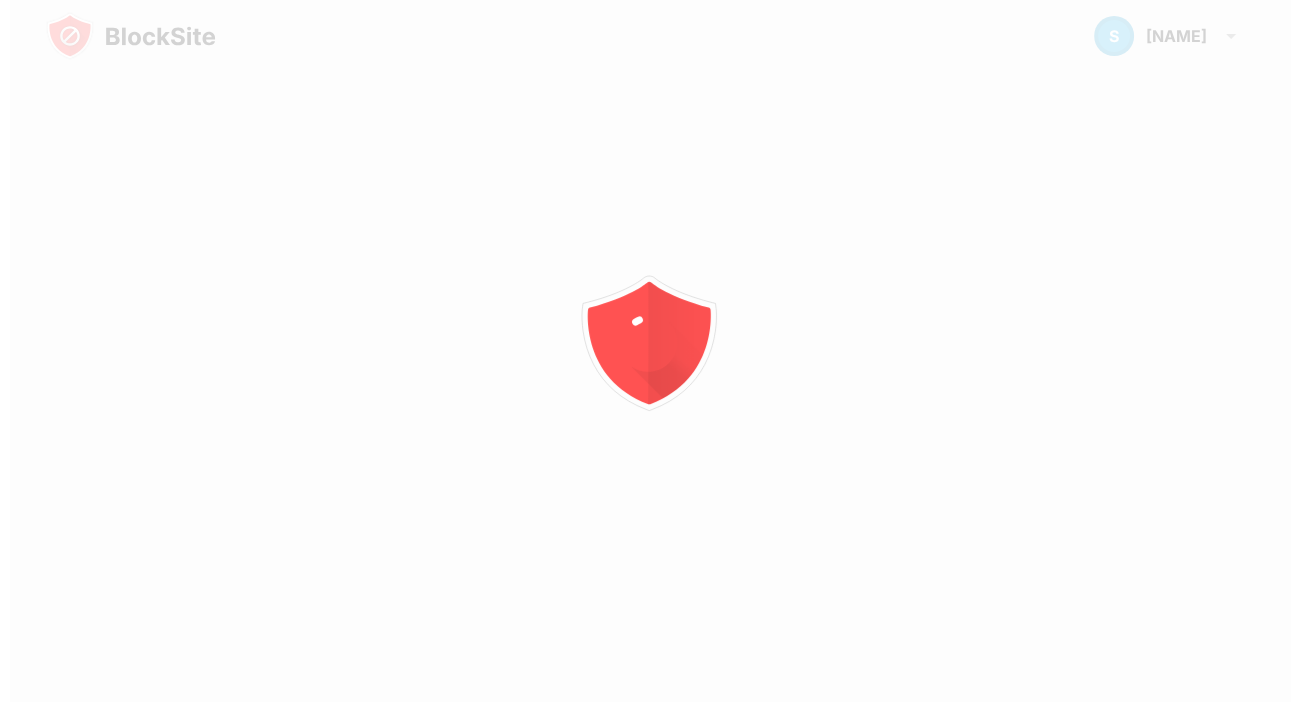 scroll, scrollTop: 0, scrollLeft: 0, axis: both 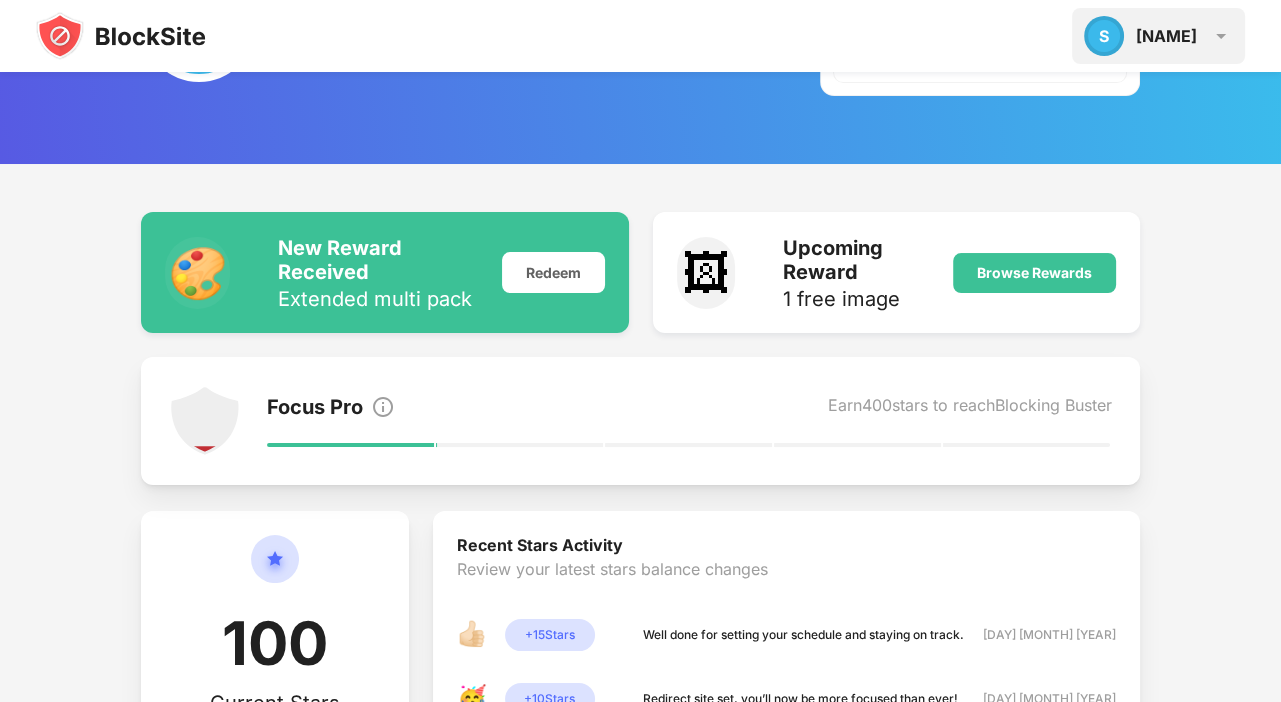 click on "[NAME]" at bounding box center (1166, 36) 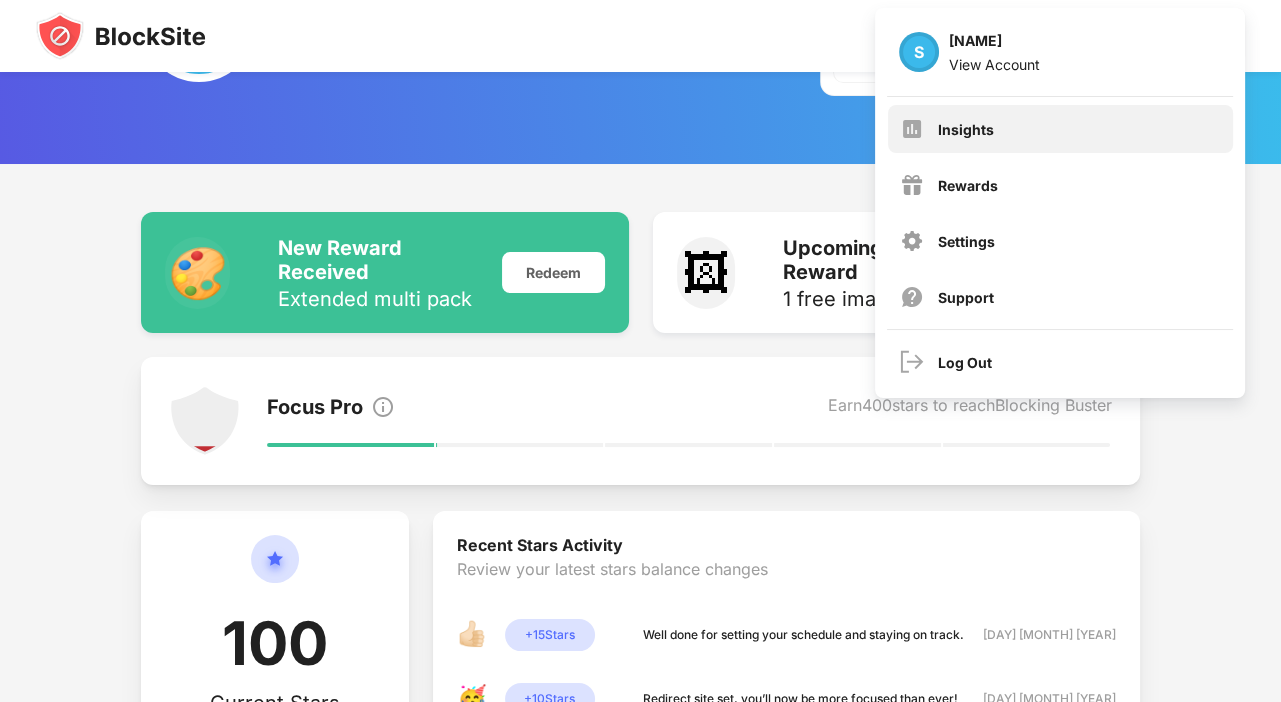 click on "Insights" at bounding box center [1060, 129] 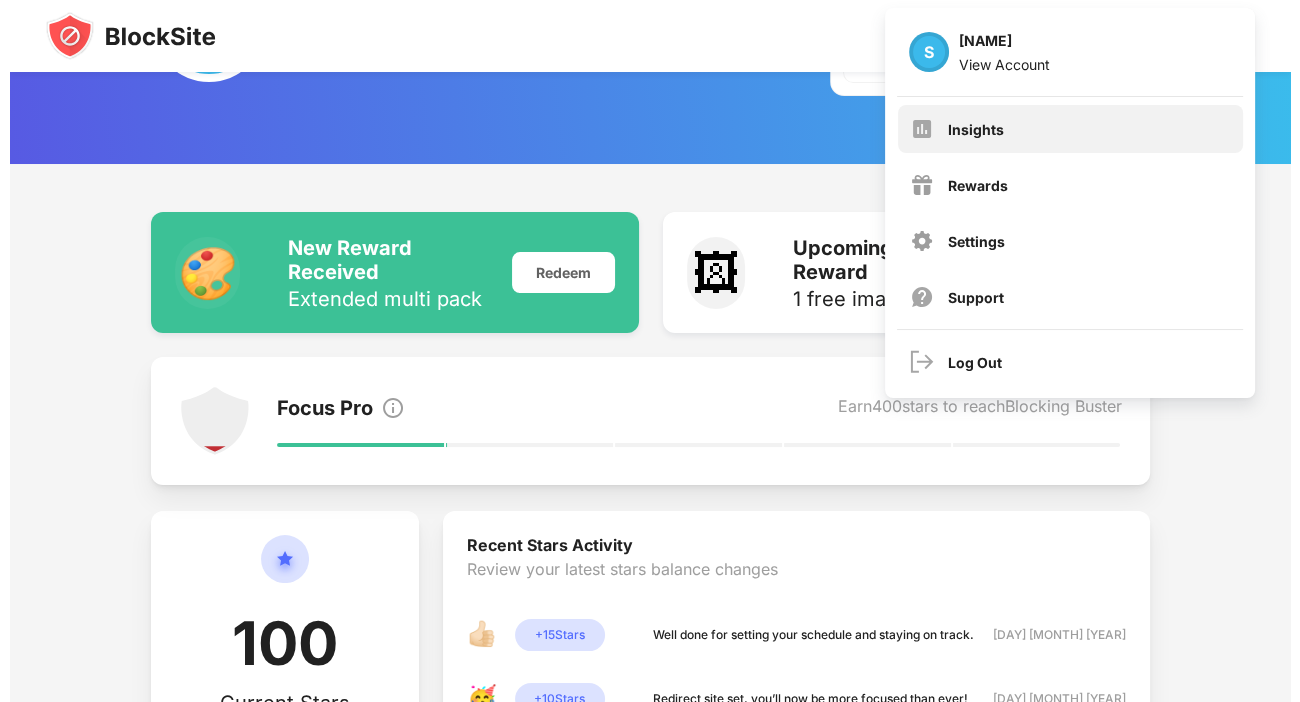 scroll, scrollTop: 0, scrollLeft: 0, axis: both 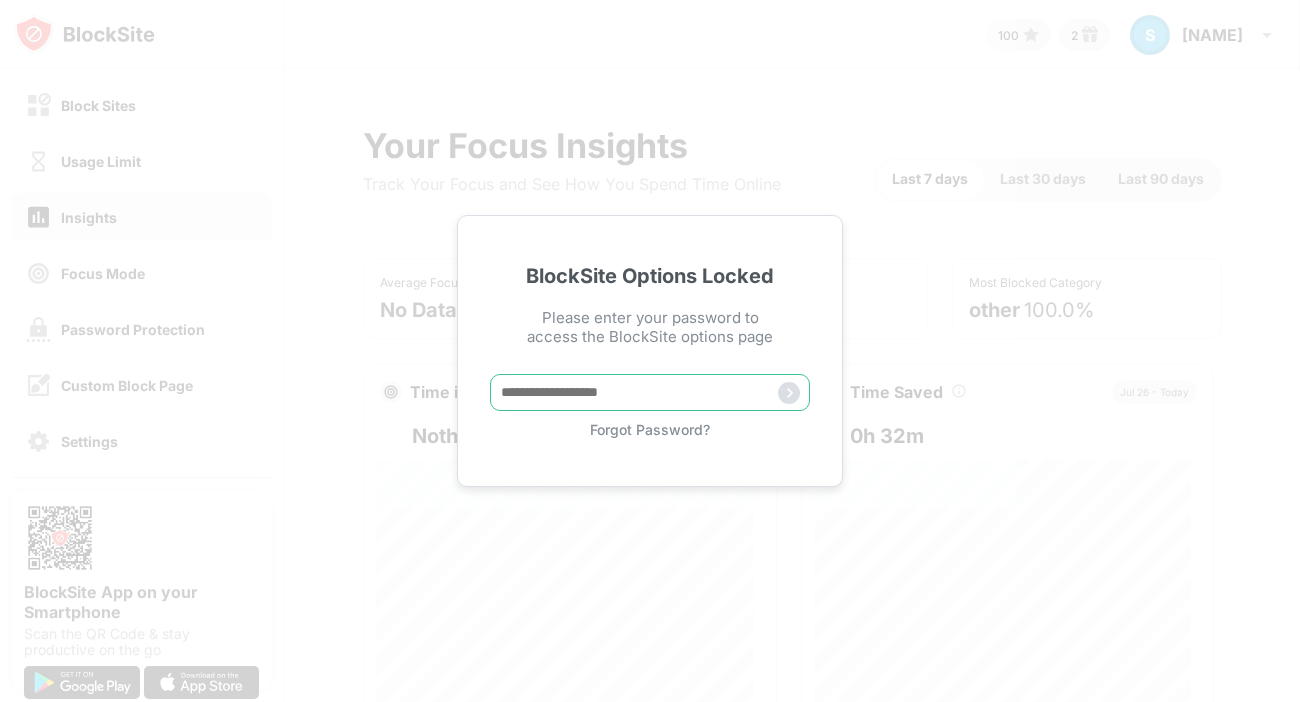 click at bounding box center [650, 392] 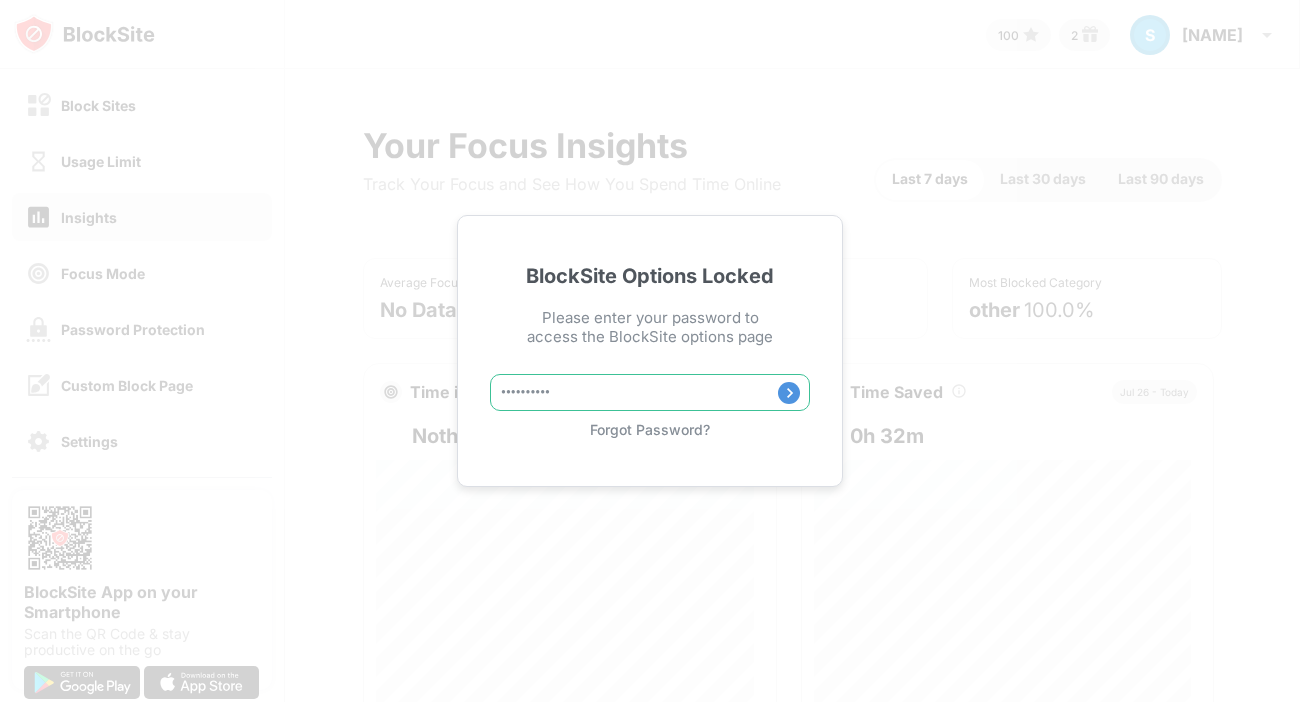 type on "**********" 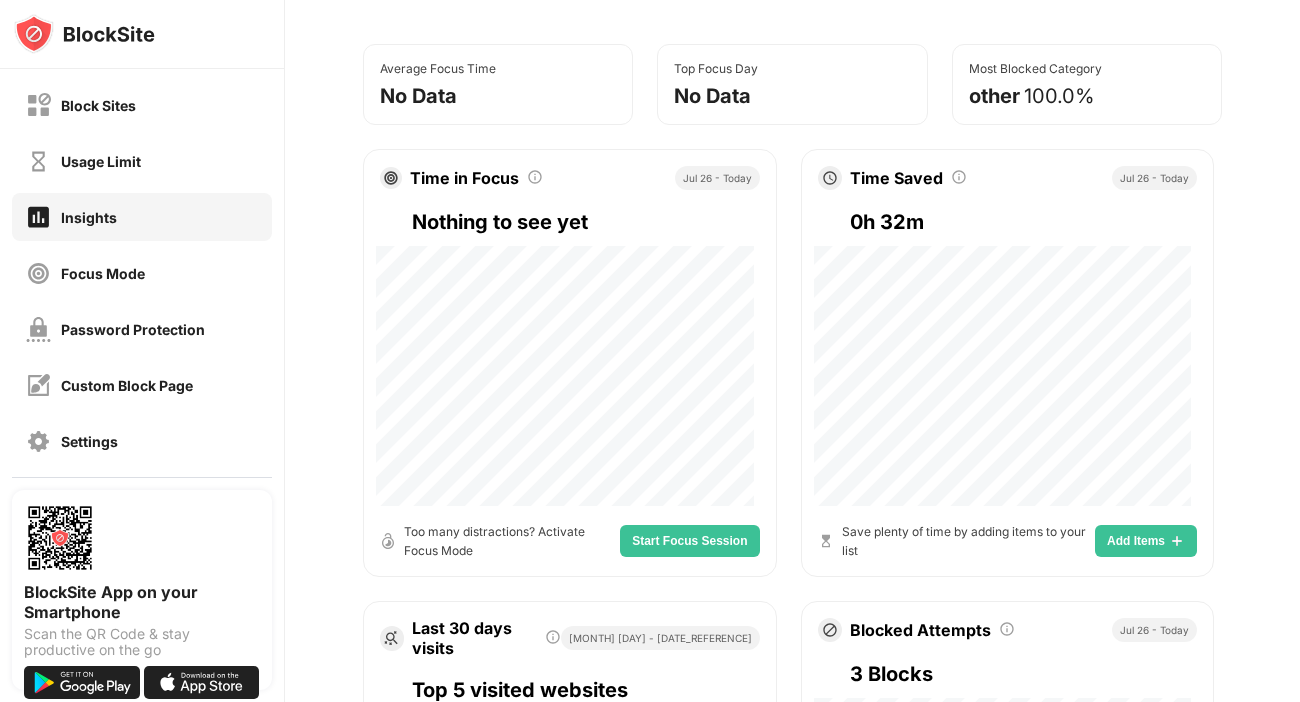 scroll, scrollTop: 214, scrollLeft: 0, axis: vertical 